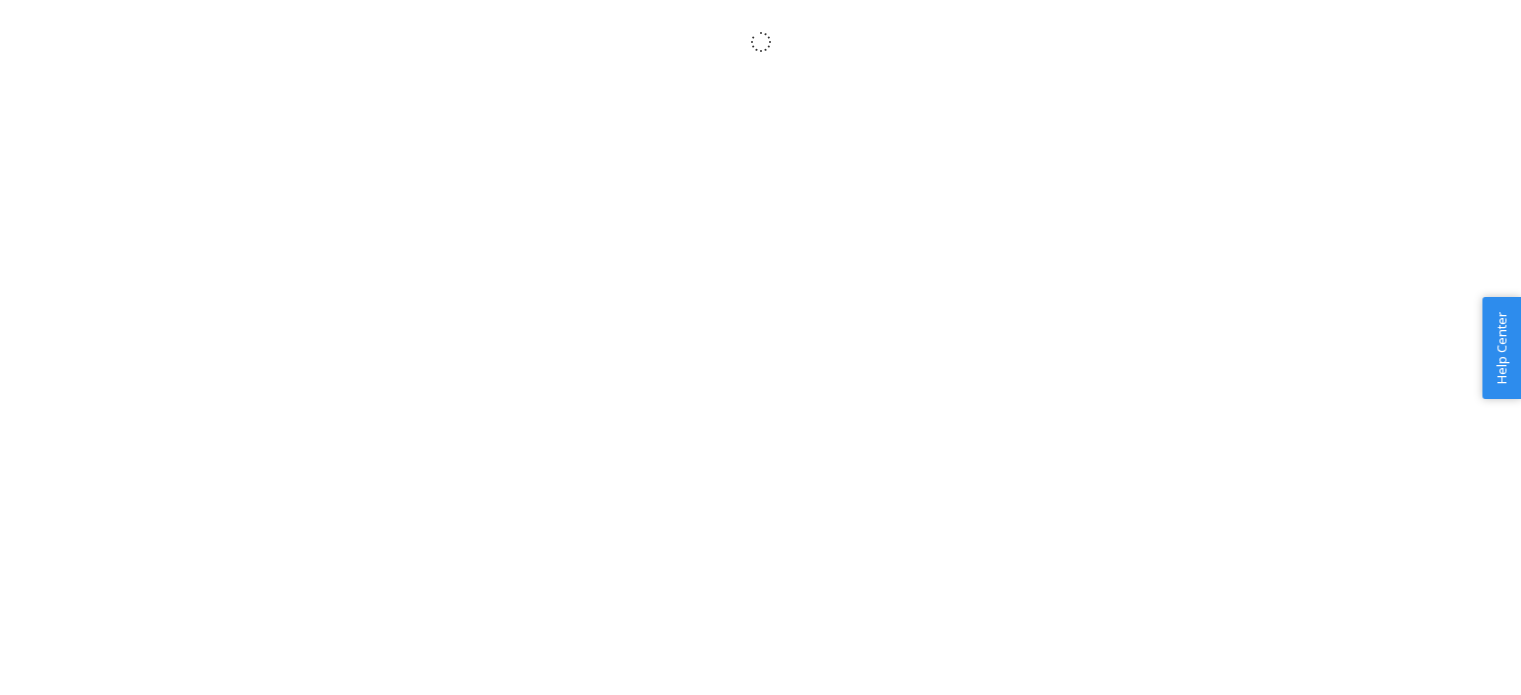 scroll, scrollTop: 0, scrollLeft: 0, axis: both 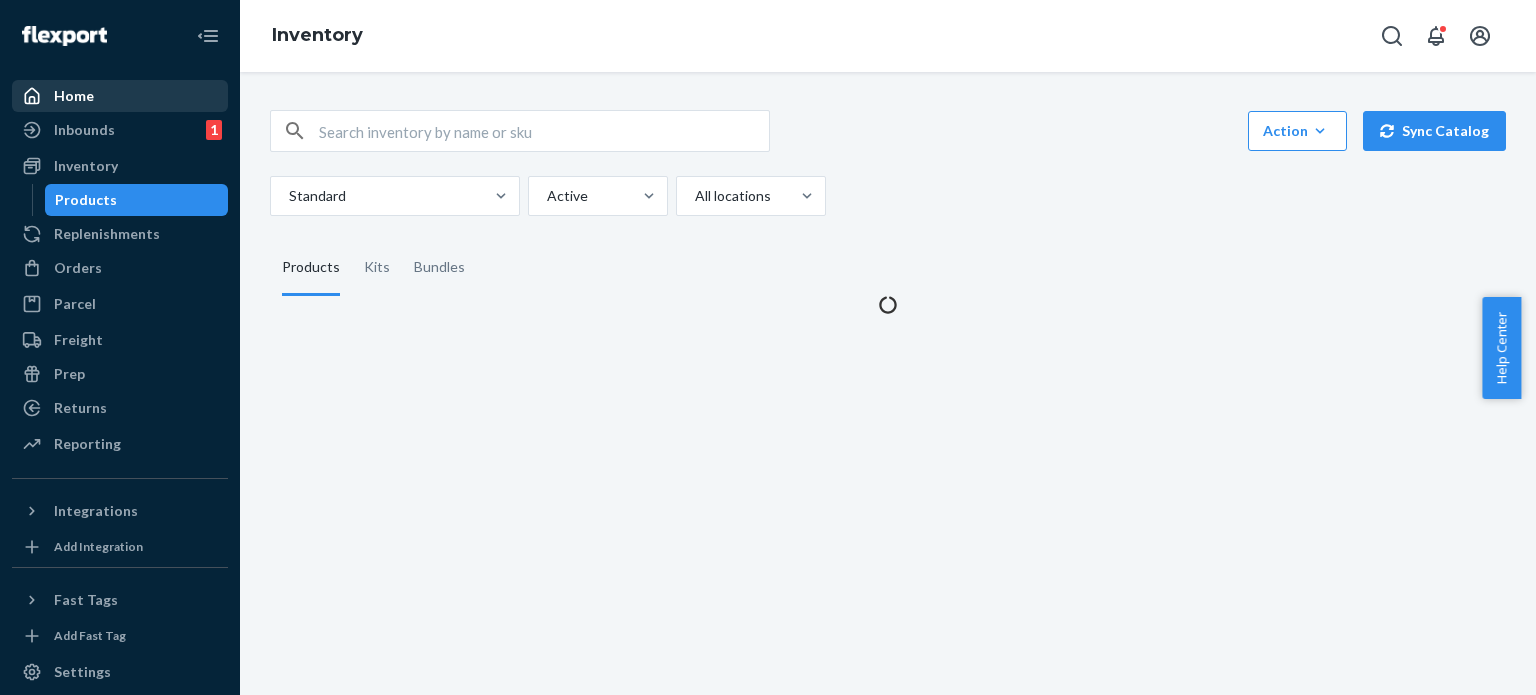 click on "Home" at bounding box center [120, 96] 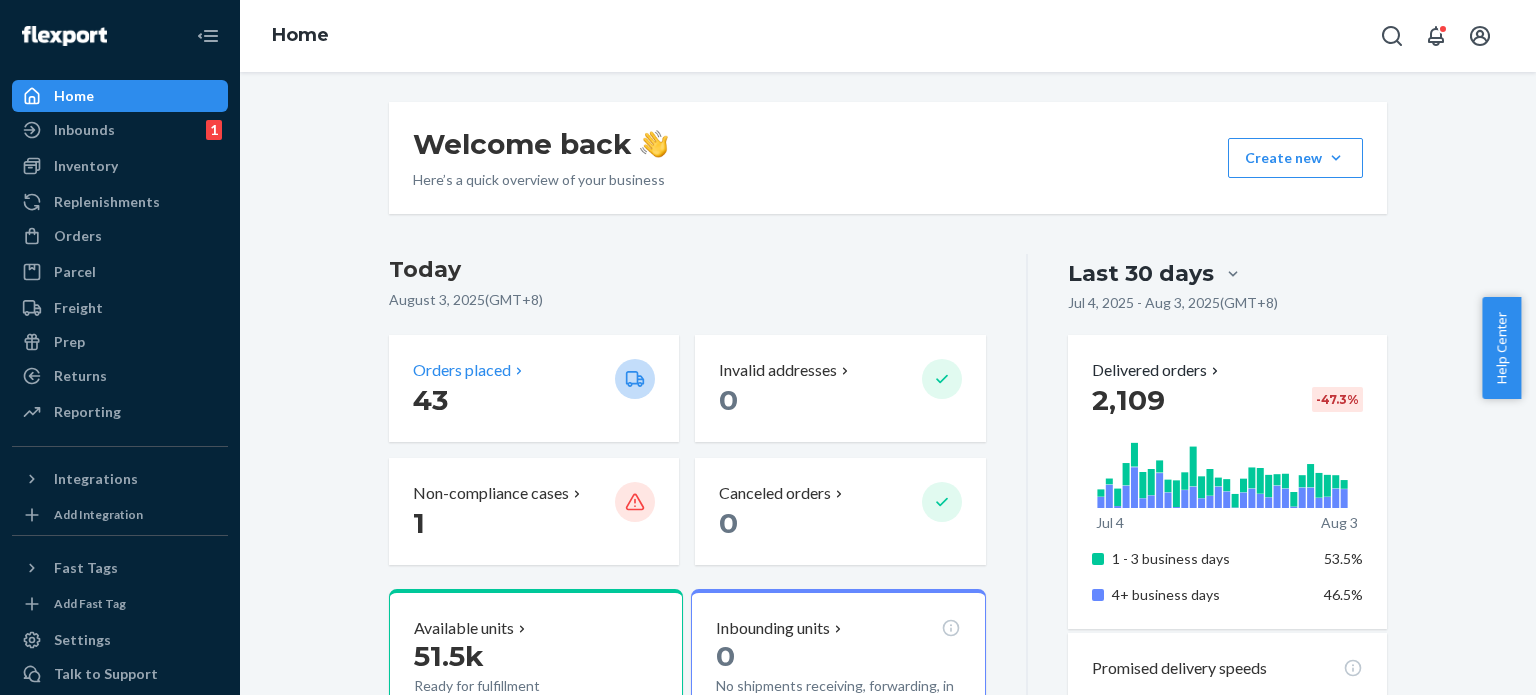 click on "Orders placed   [NUMBER]" at bounding box center [534, 388] 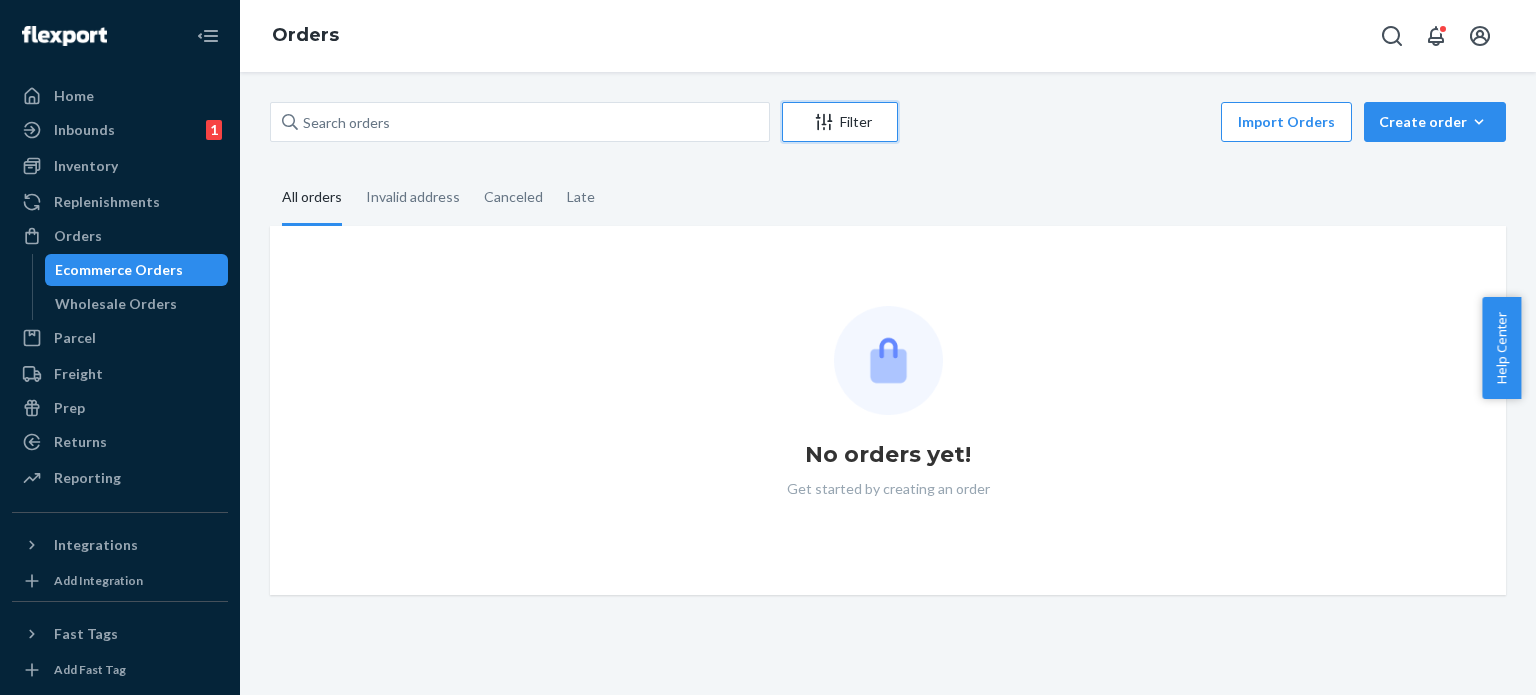 click on "Filter" at bounding box center (840, 122) 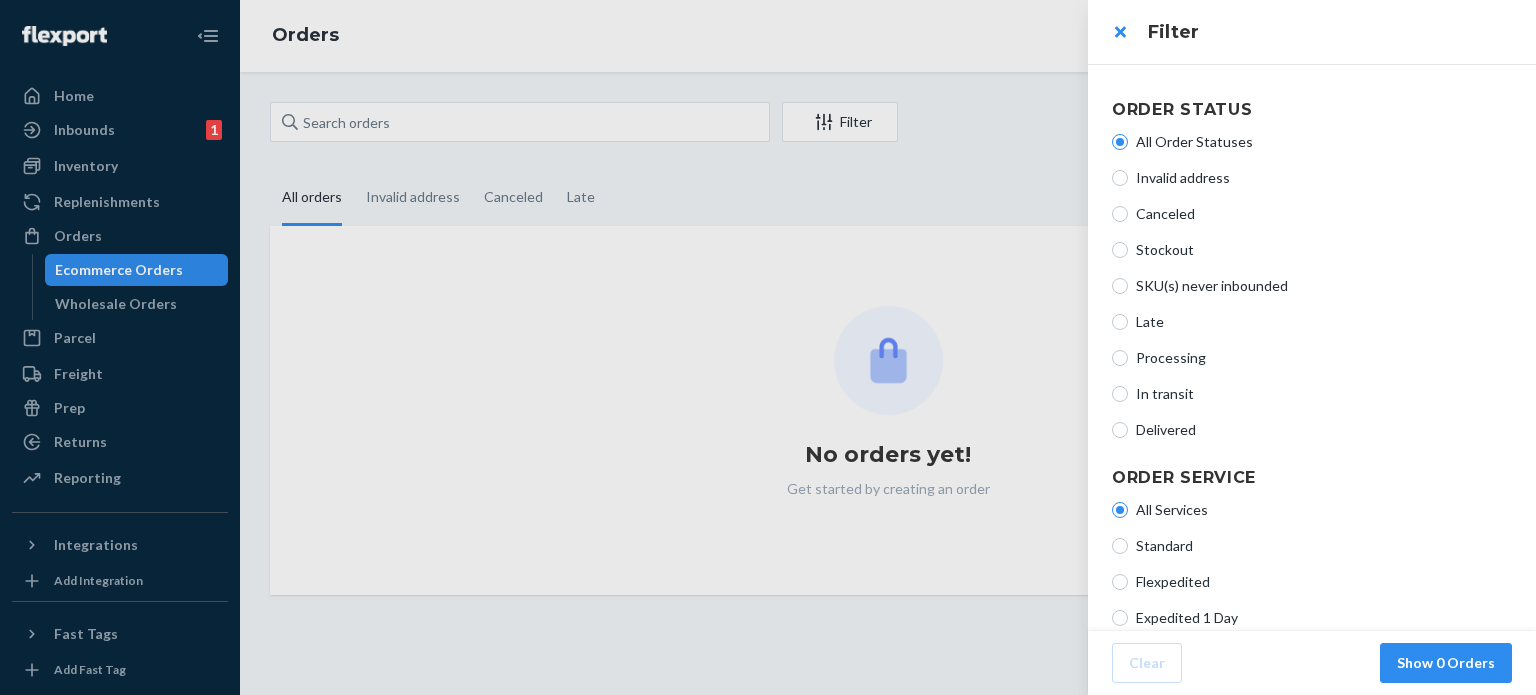 click on "Processing" at bounding box center [1324, 358] 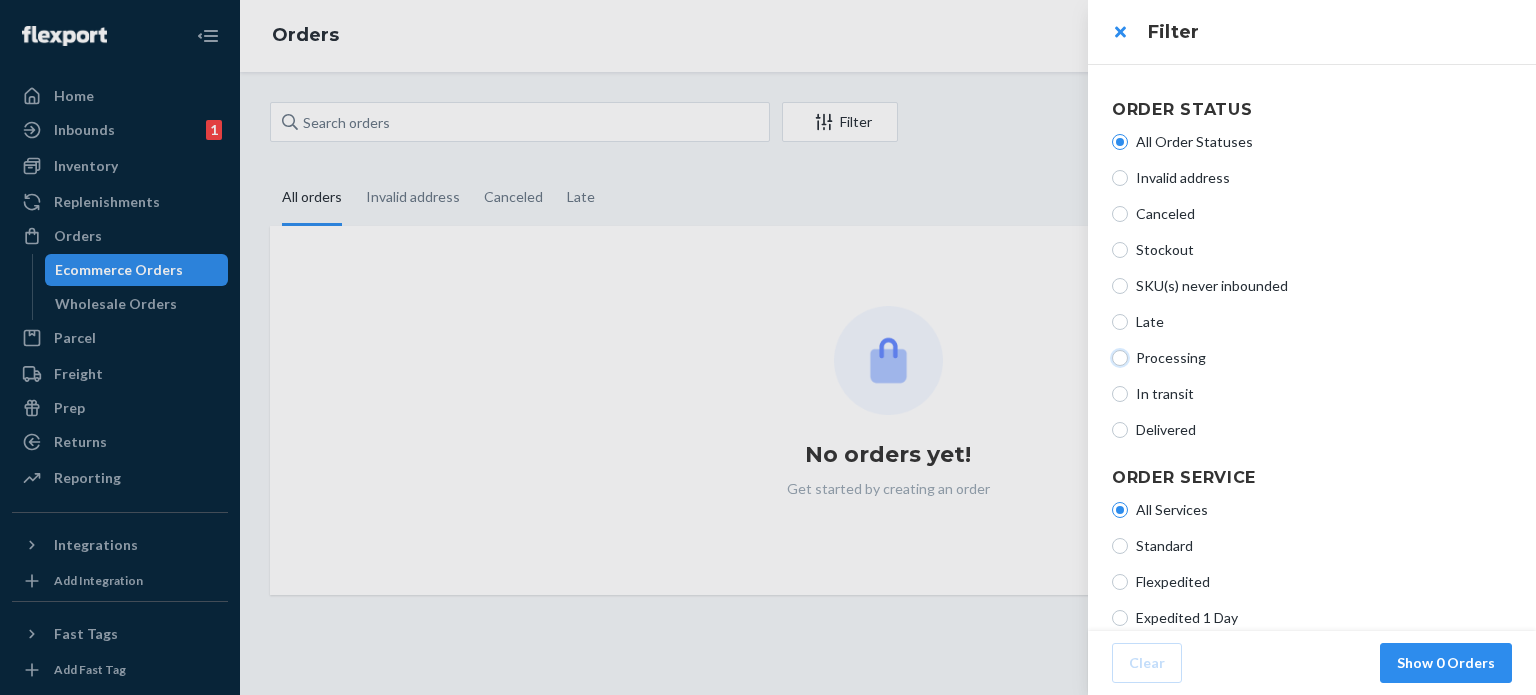 click on "Processing" at bounding box center [1120, 358] 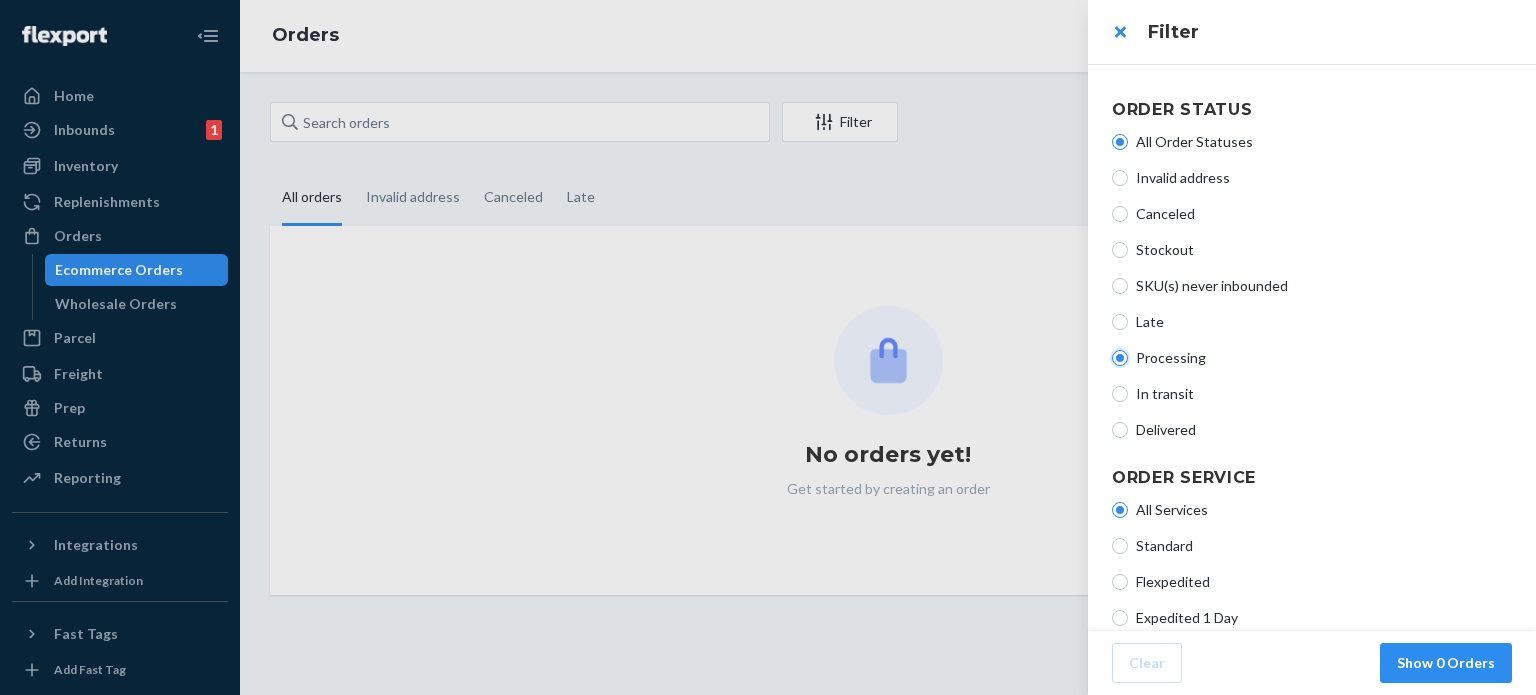 radio on "true" 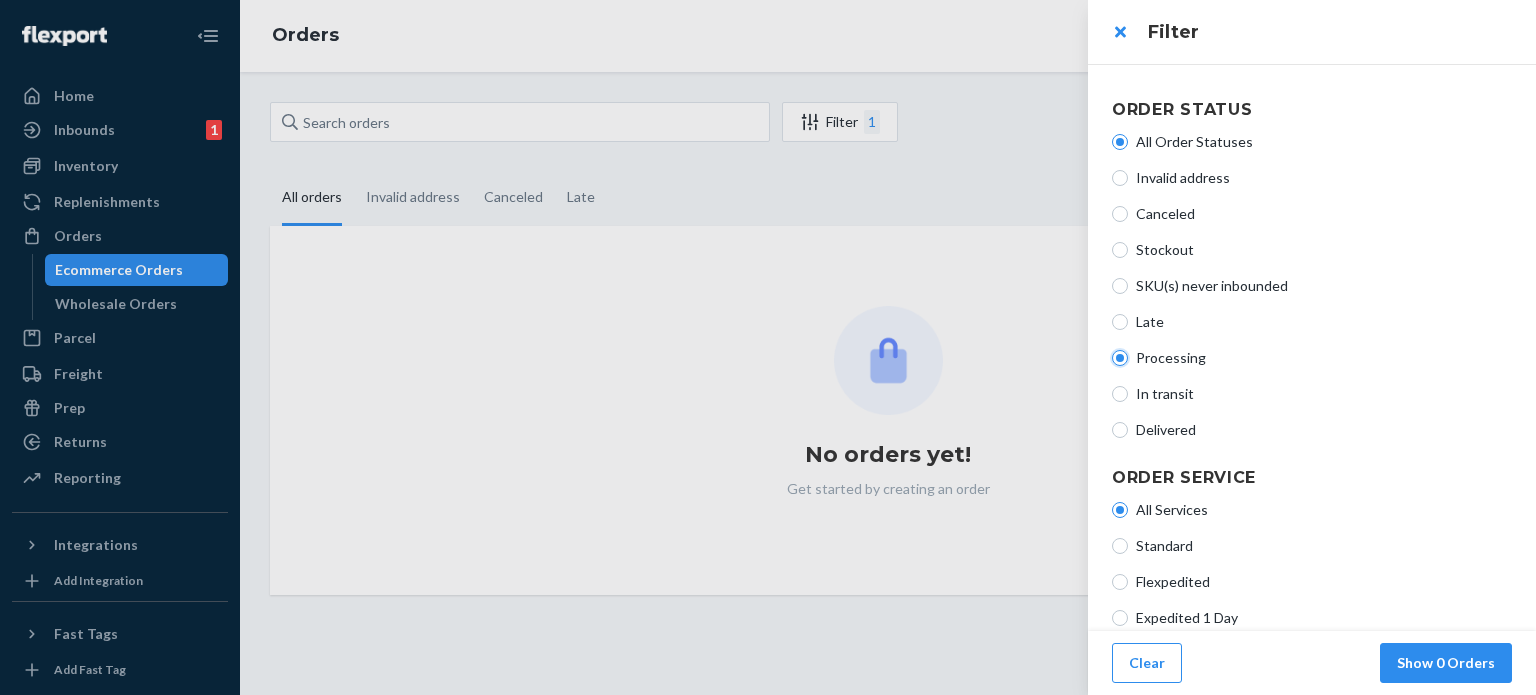 radio on "false" 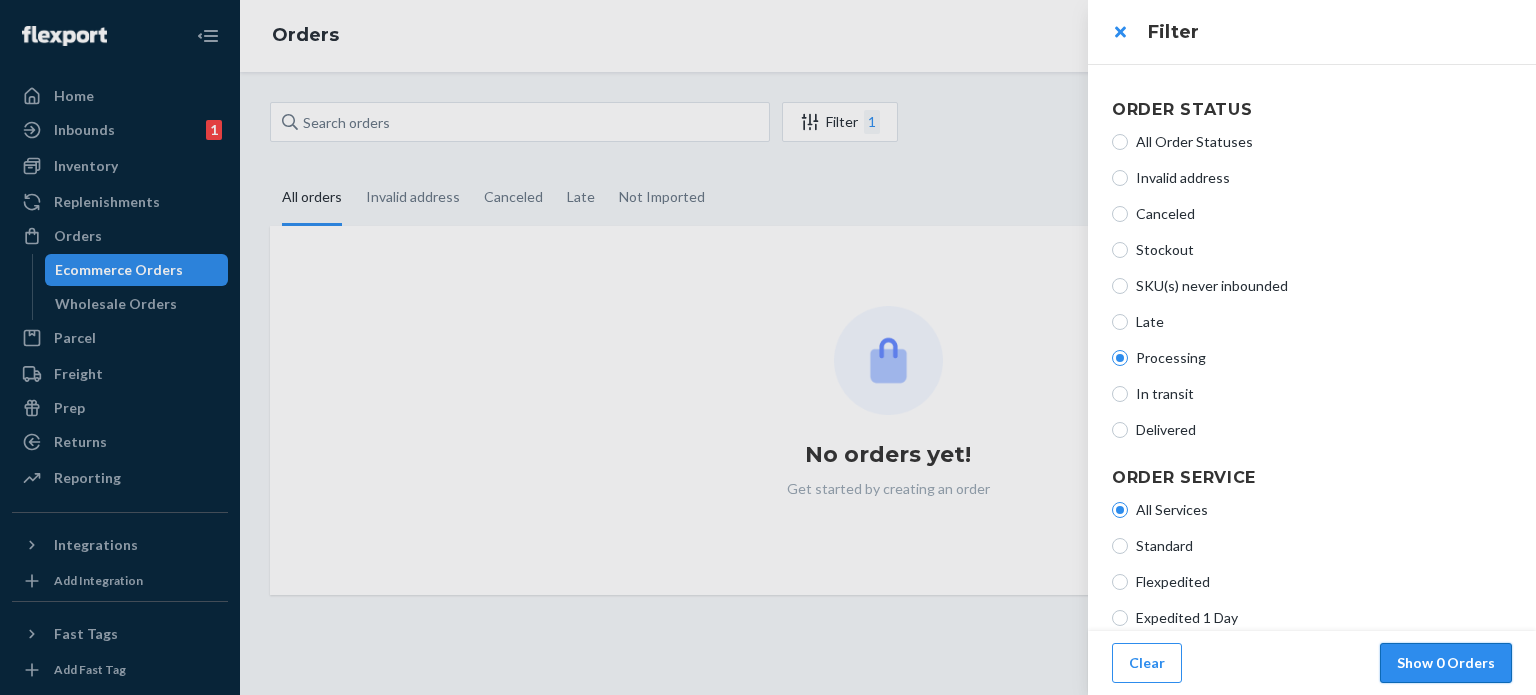 click on "Show 0 Orders" at bounding box center (1446, 663) 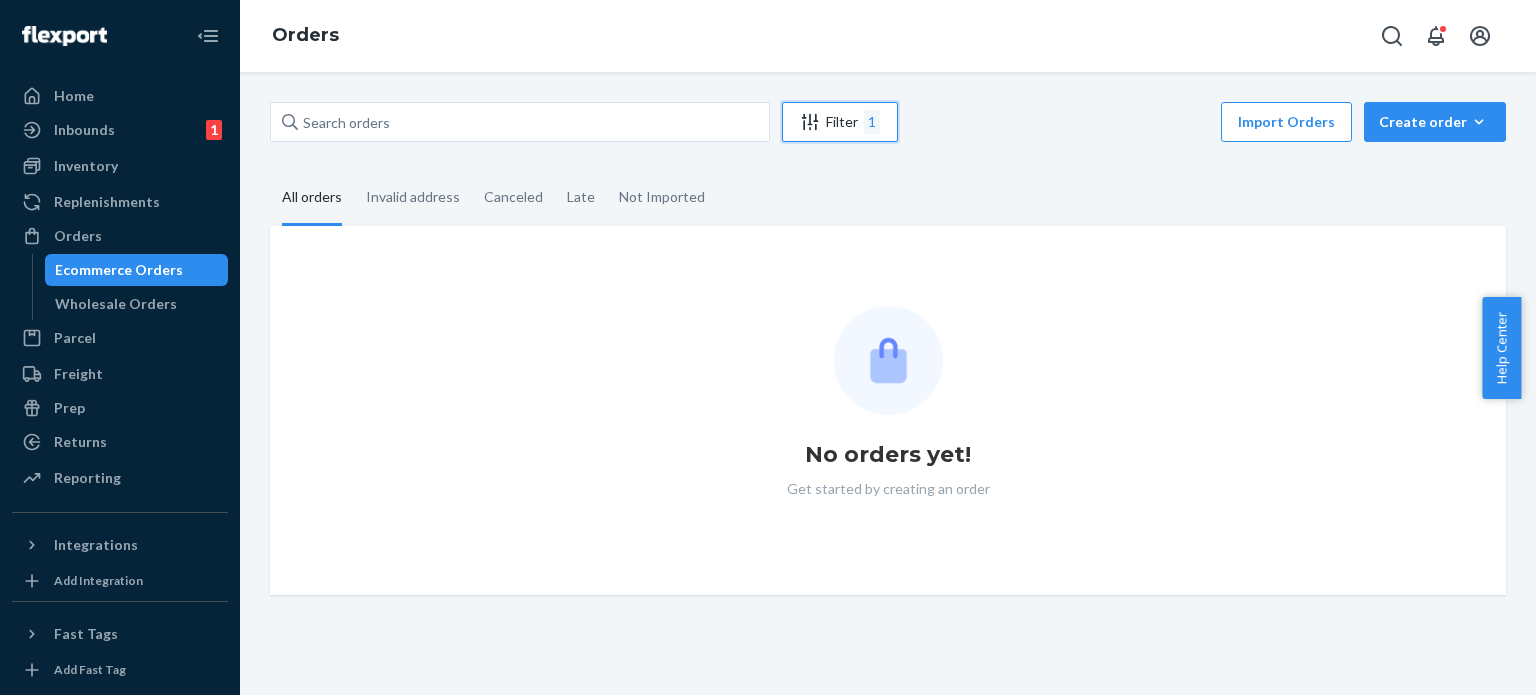 type 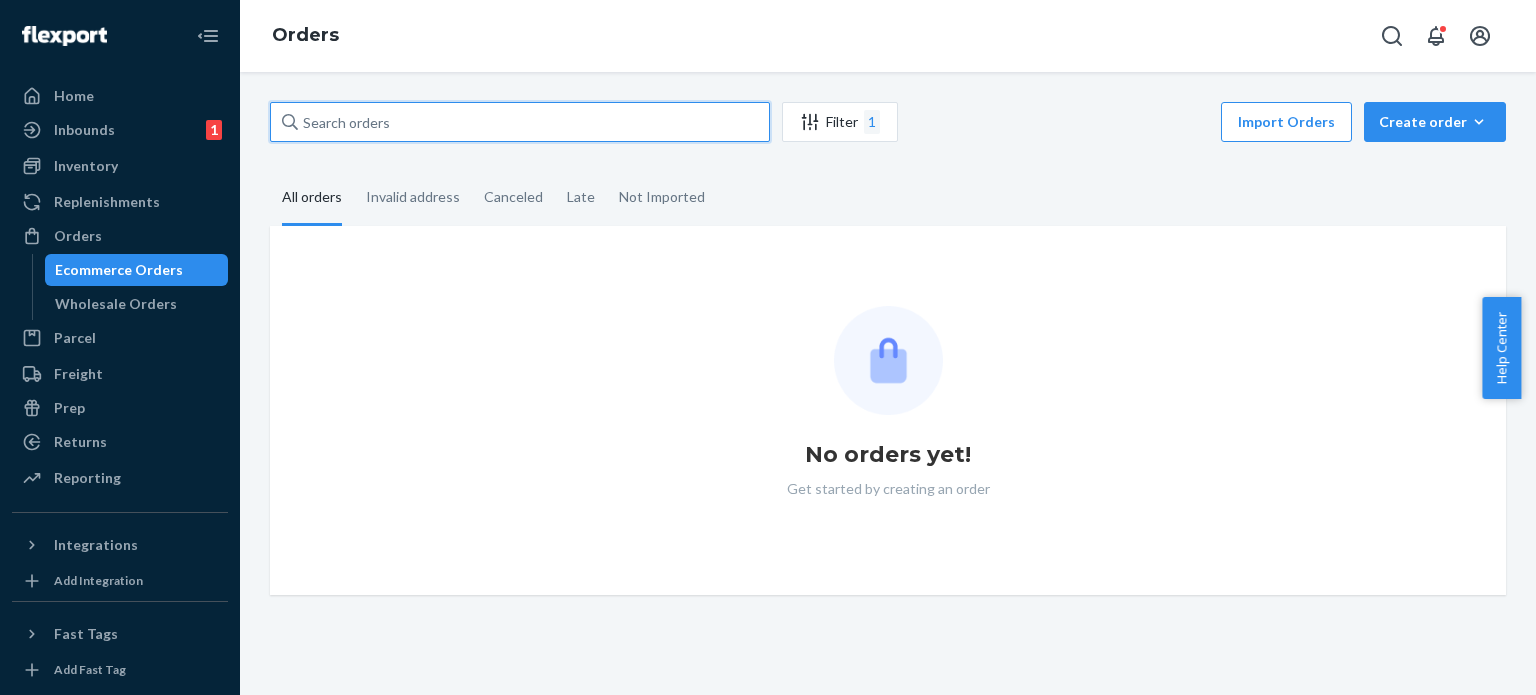 click at bounding box center (520, 122) 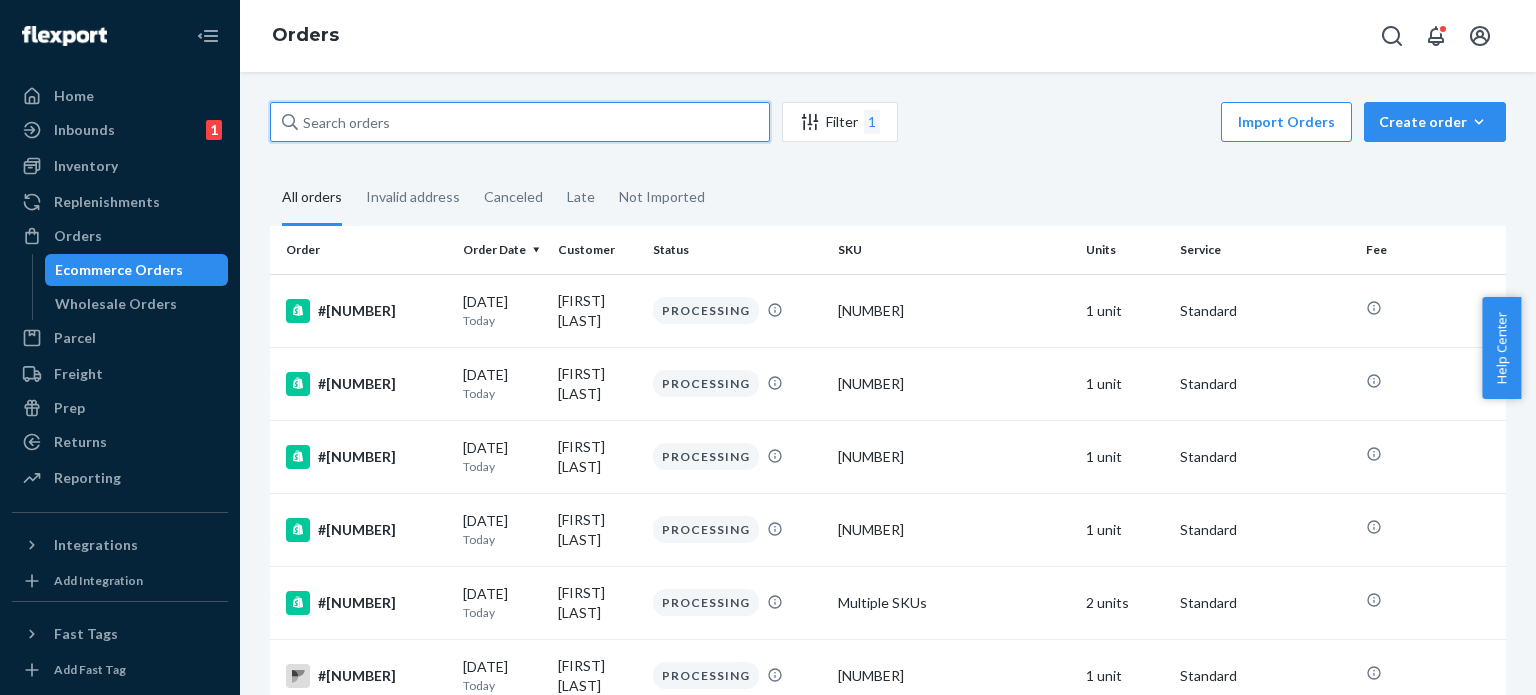 click at bounding box center (520, 122) 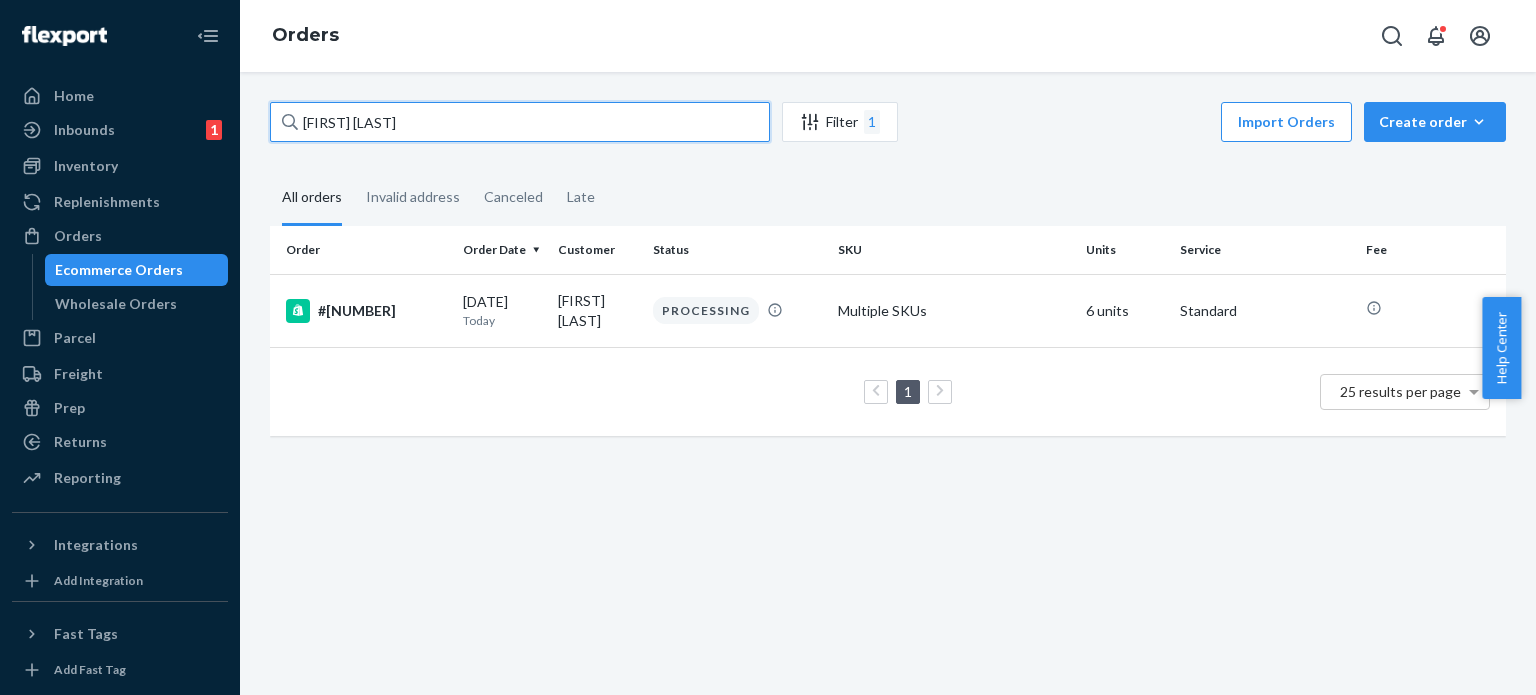 click on "[FIRST] [LAST]" at bounding box center [520, 122] 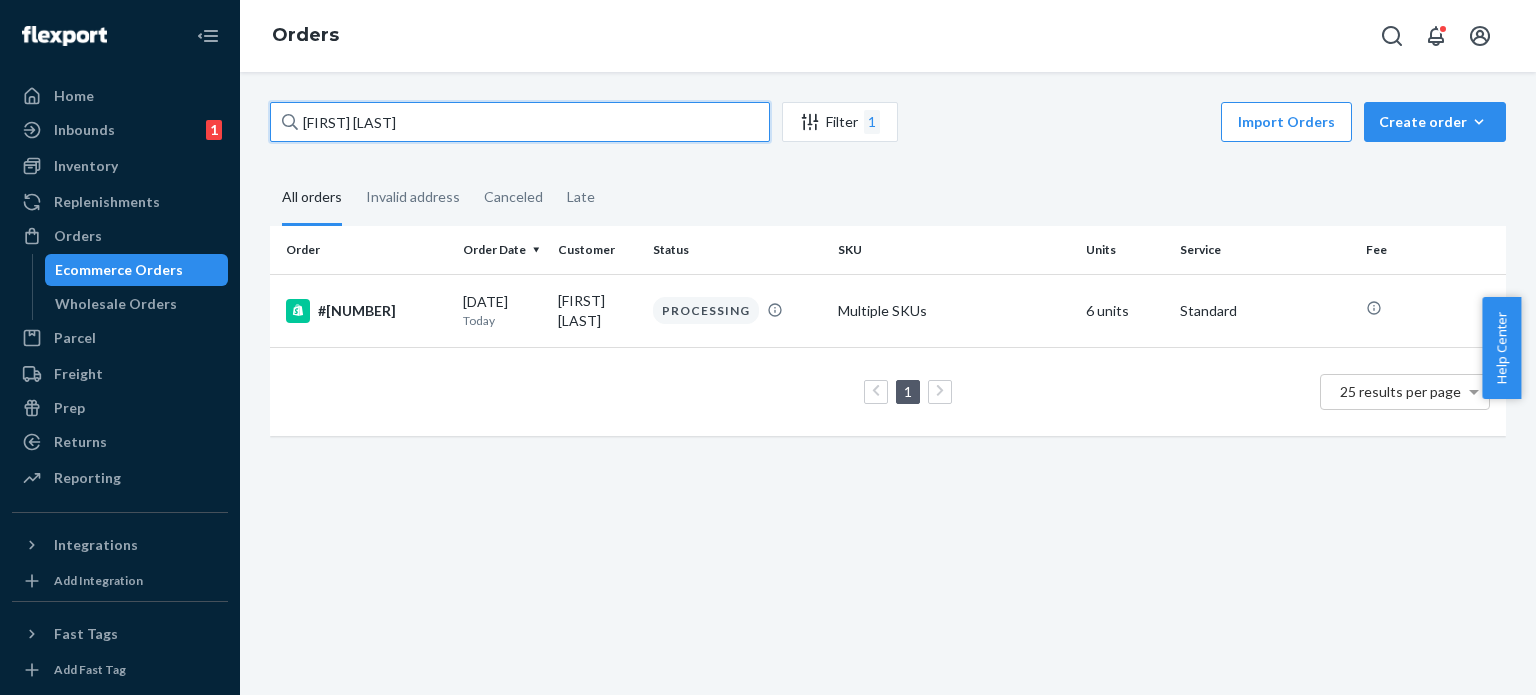 click on "[FIRST] [LAST]" at bounding box center [520, 122] 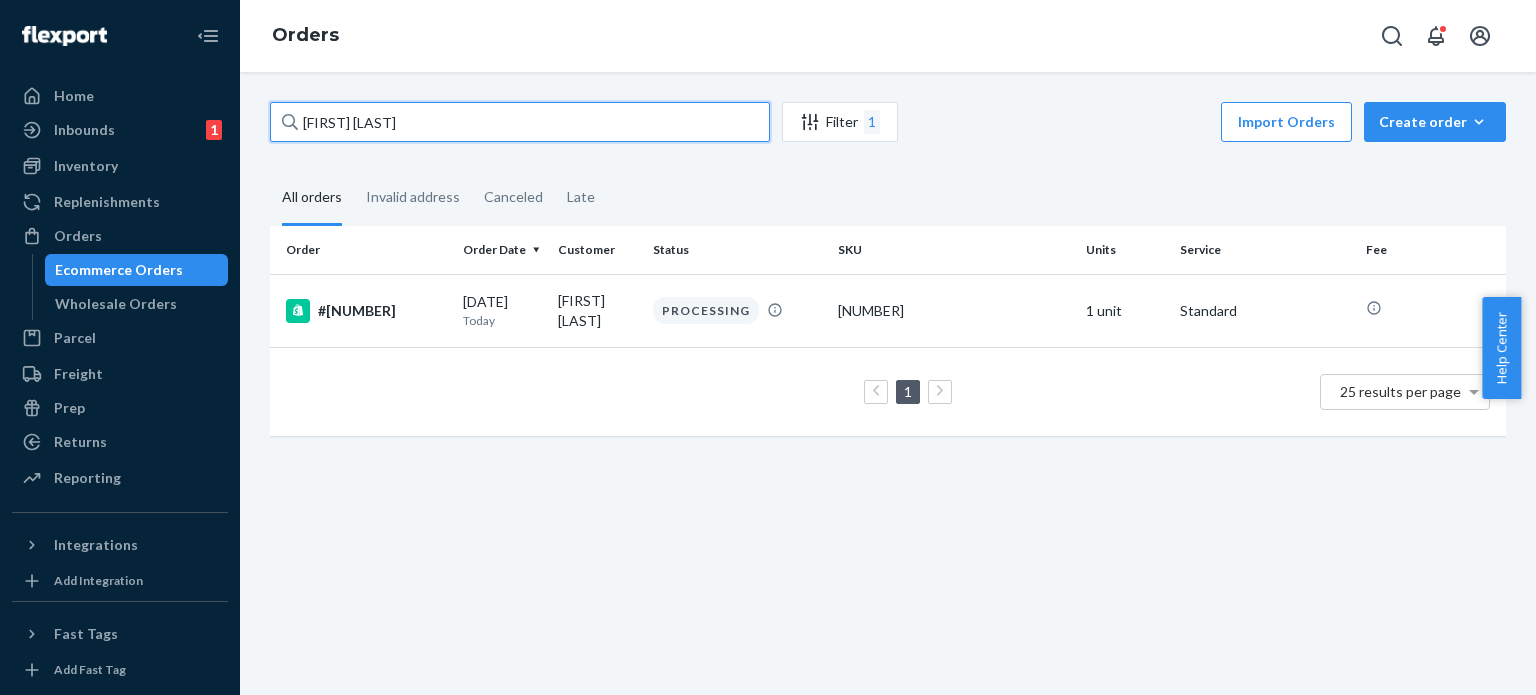 click on "[FIRST] [LAST]" at bounding box center [520, 122] 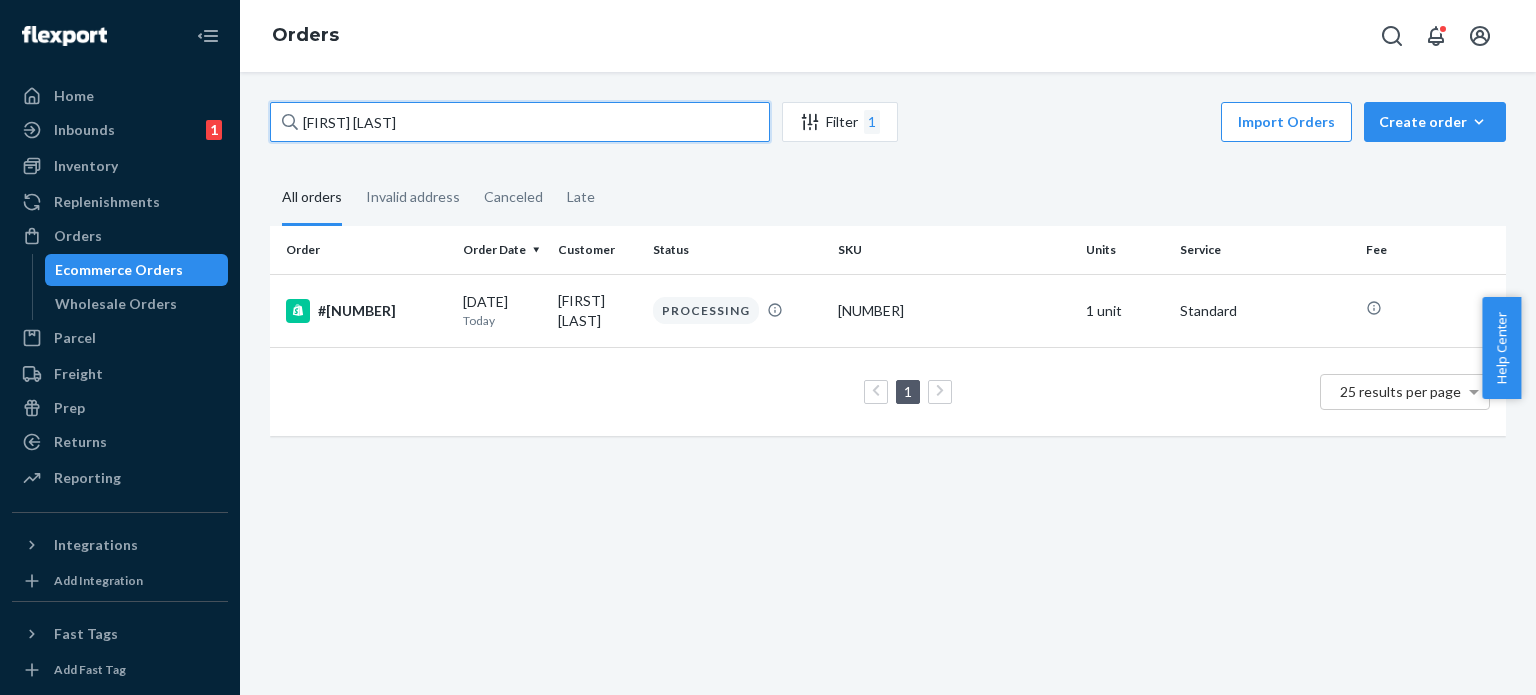 paste on "[FIRST] [LAST]" 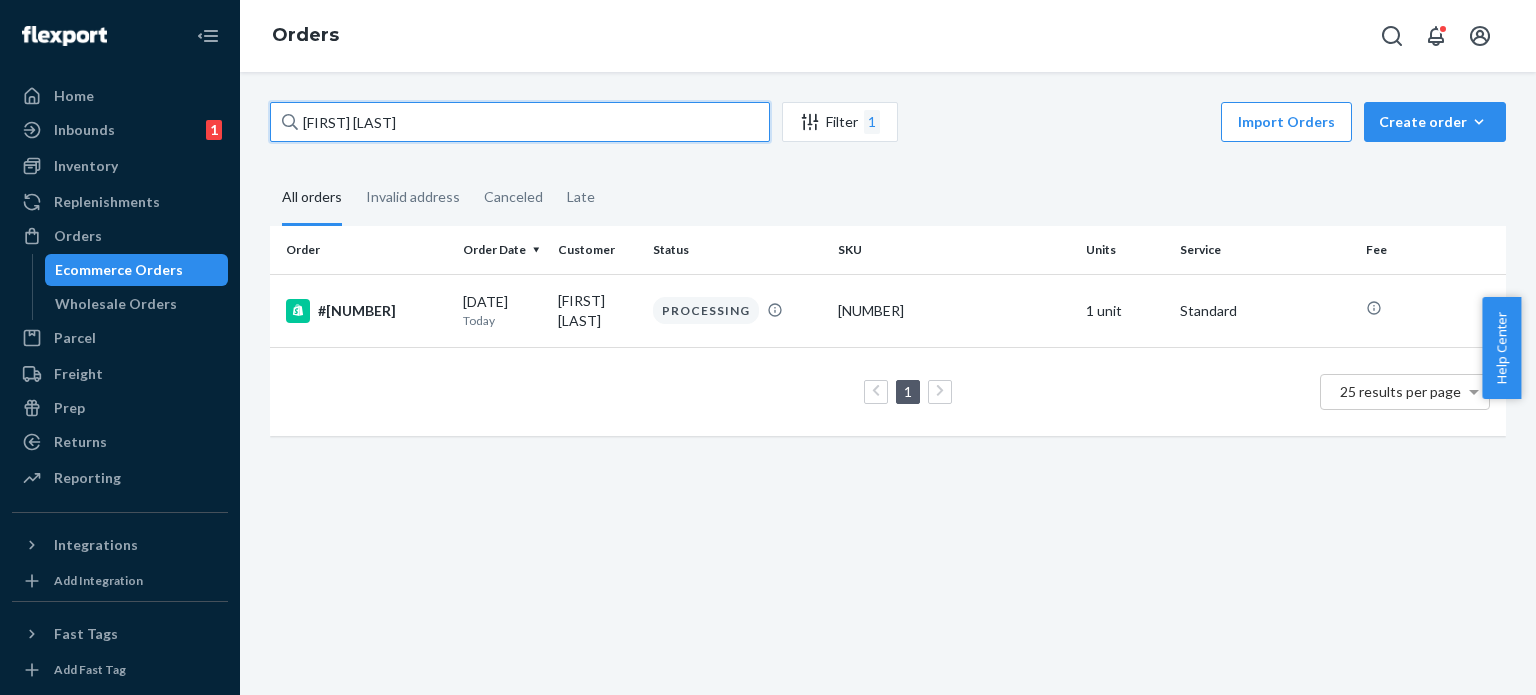 click on "[FIRST] [LAST]" at bounding box center [520, 122] 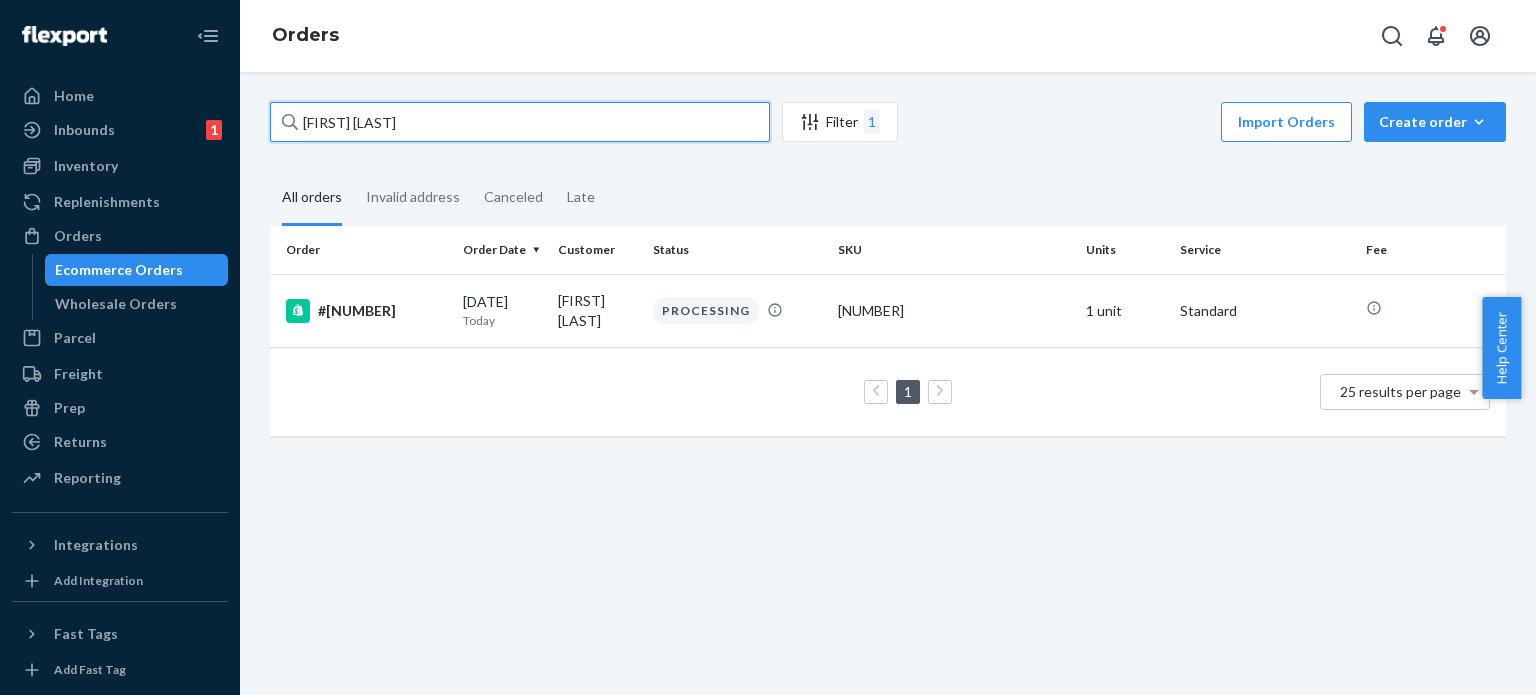 click on "[FIRST] [LAST]" at bounding box center (520, 122) 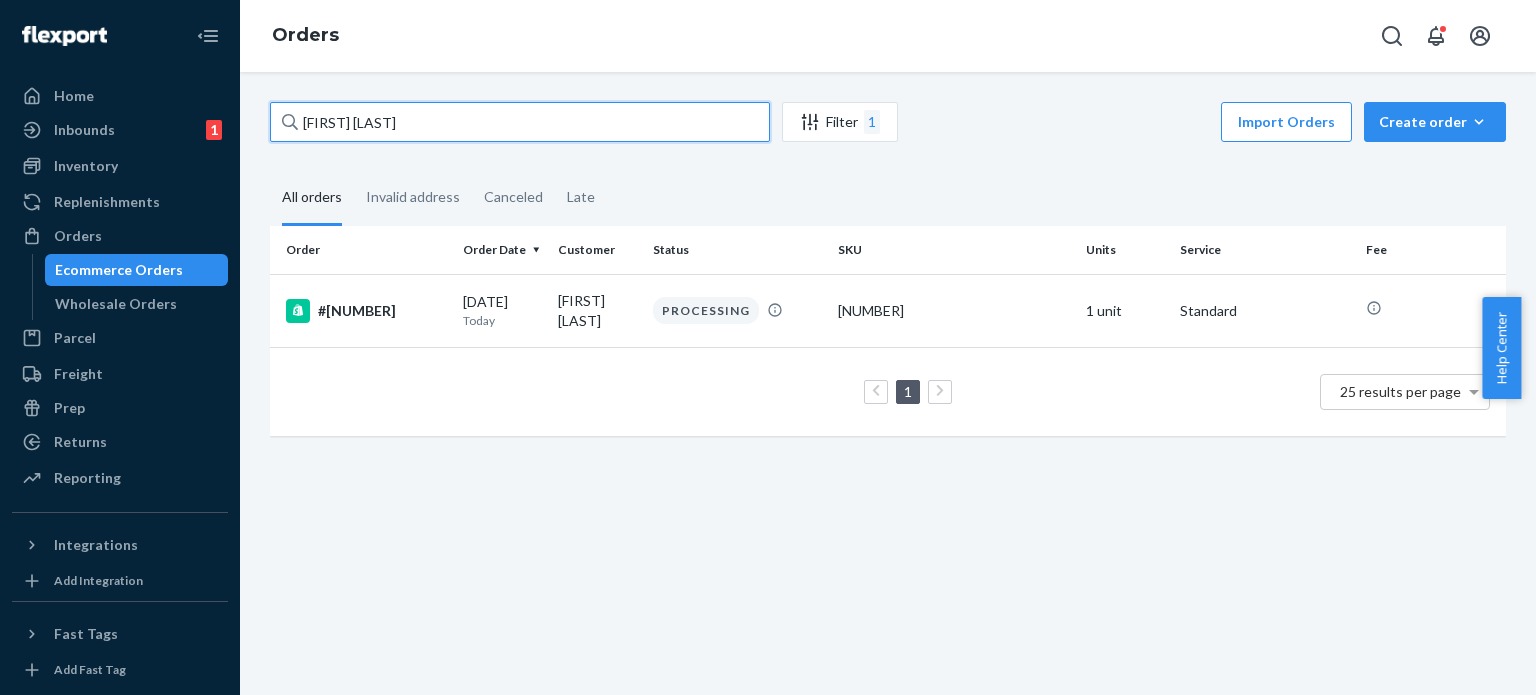 paste on "[FIRST] [LAST]" 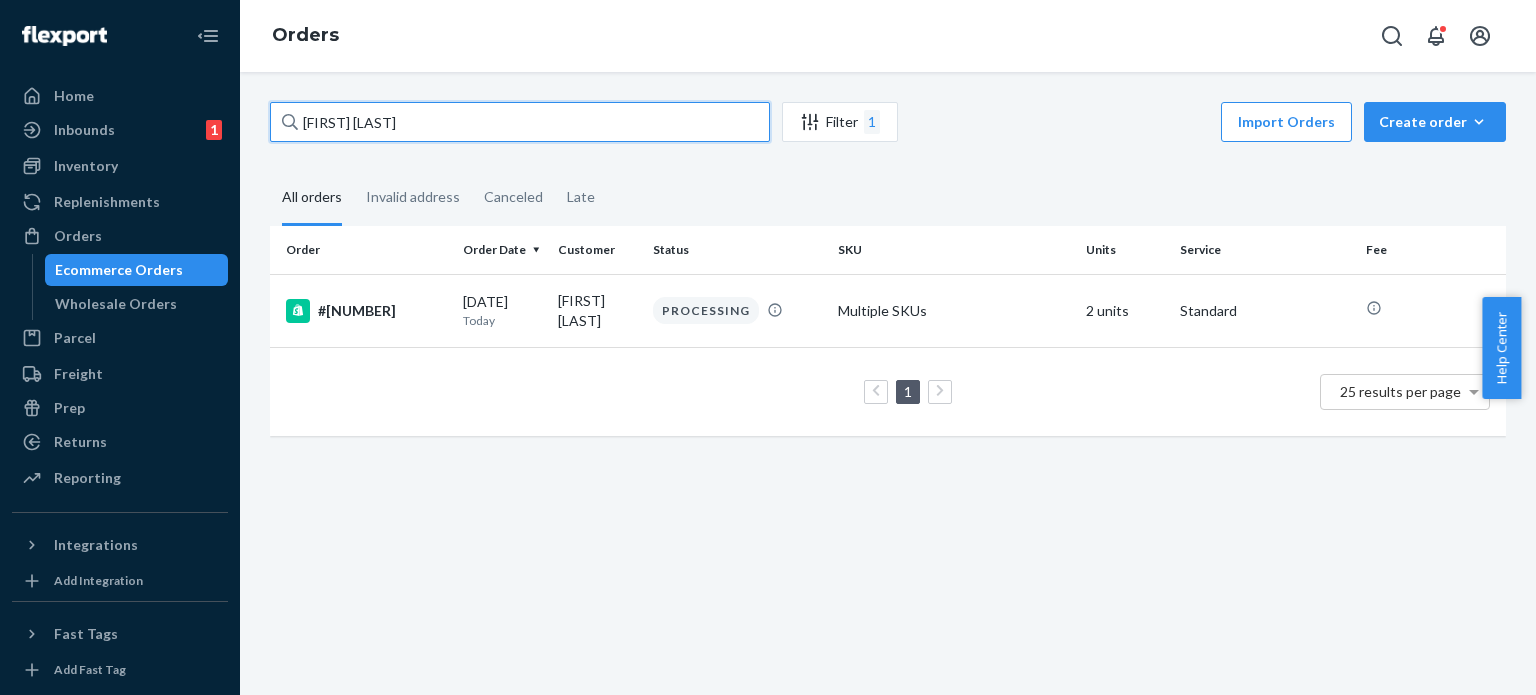 click on "[FIRST] [LAST]" at bounding box center (520, 122) 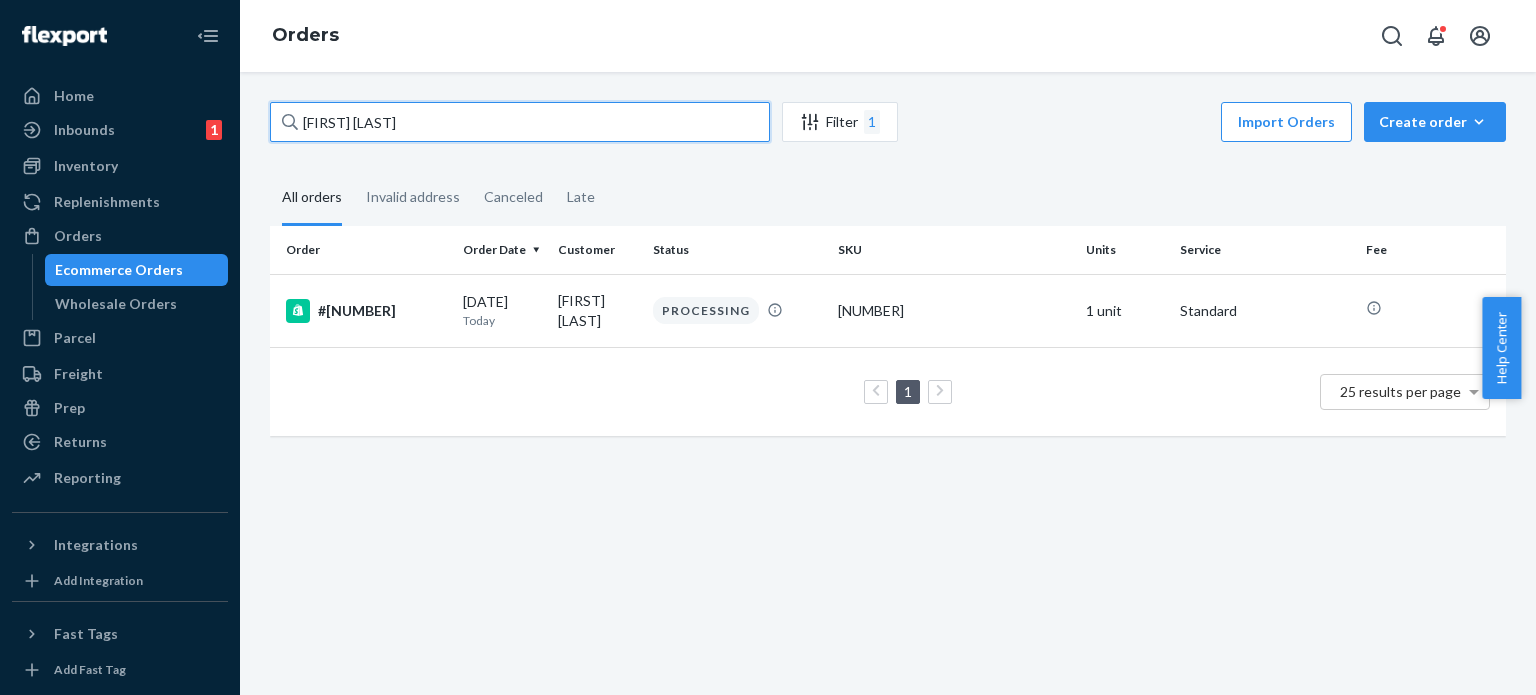 click on "[FIRST] [LAST]" at bounding box center [520, 122] 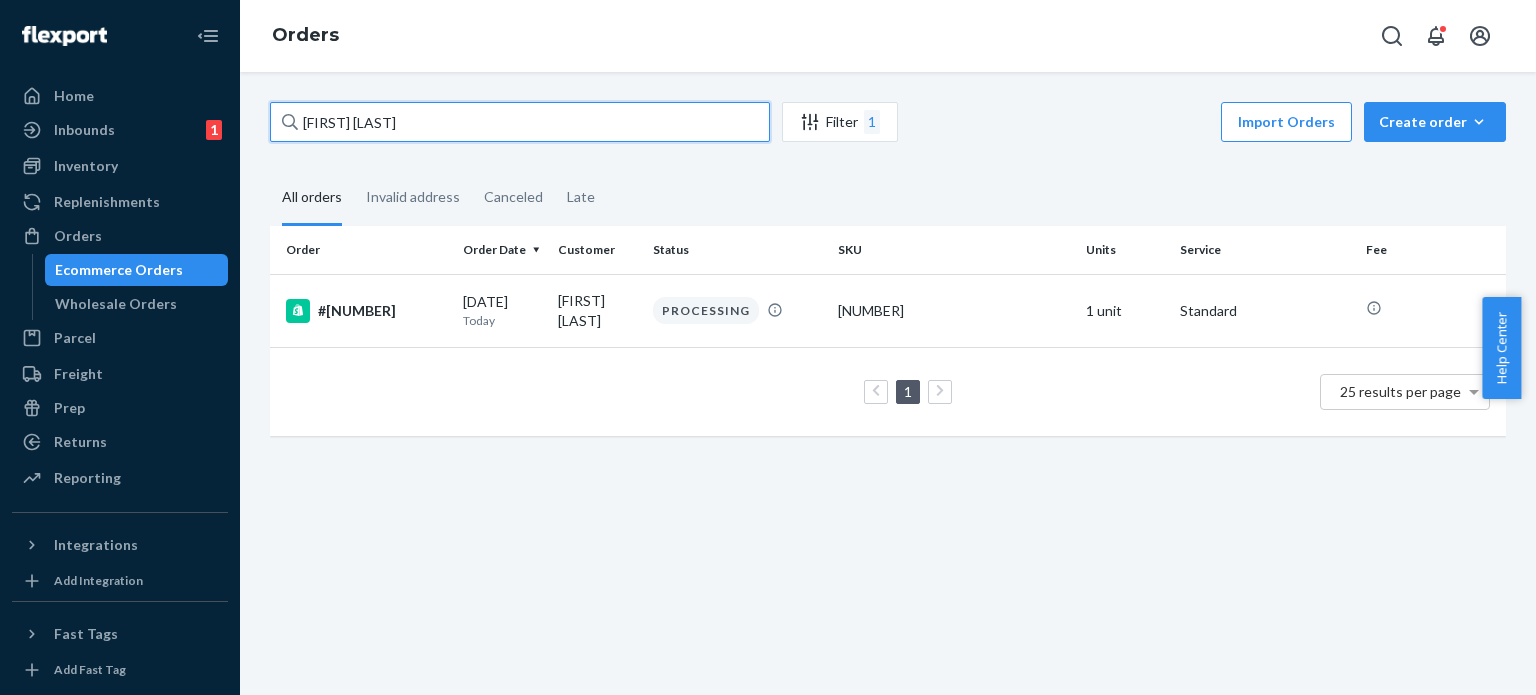 click on "[FIRST] [LAST]" at bounding box center (520, 122) 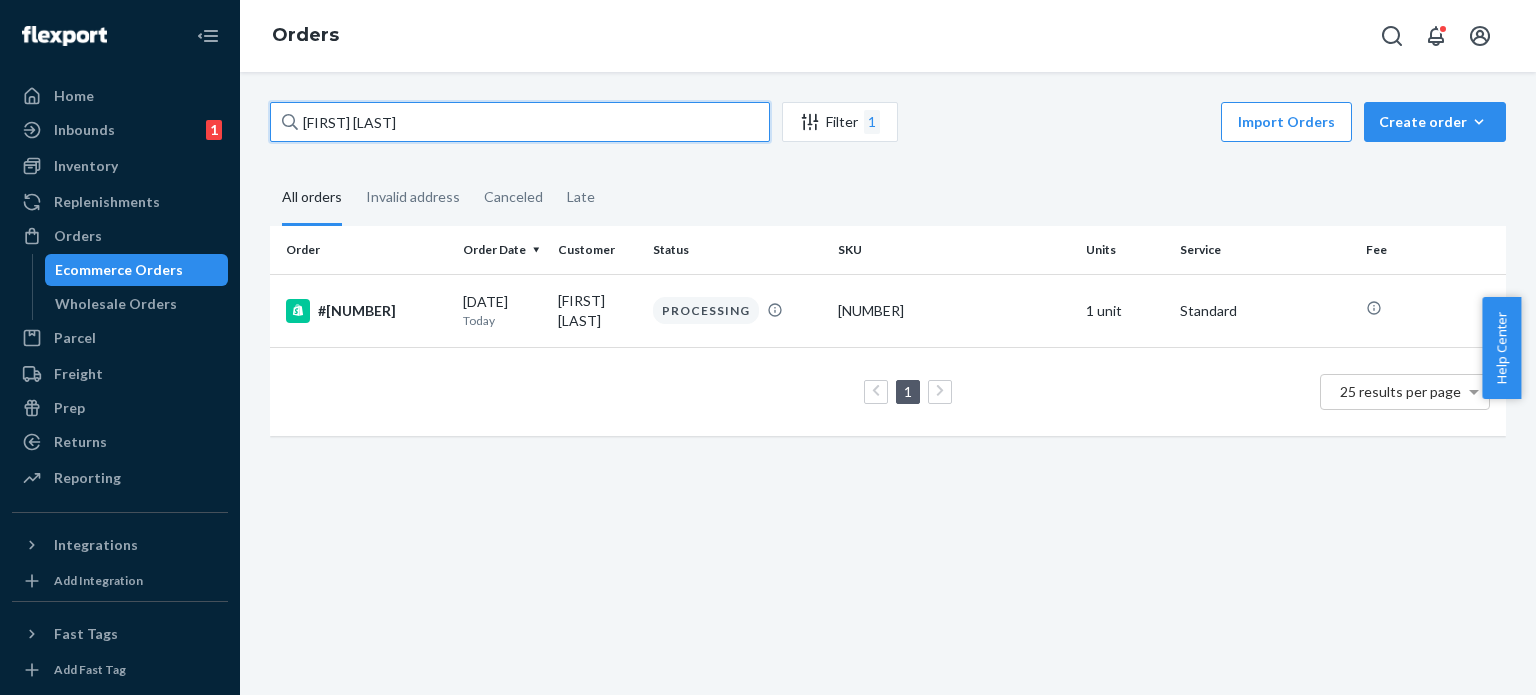 click on "[FIRST] [LAST]" at bounding box center [520, 122] 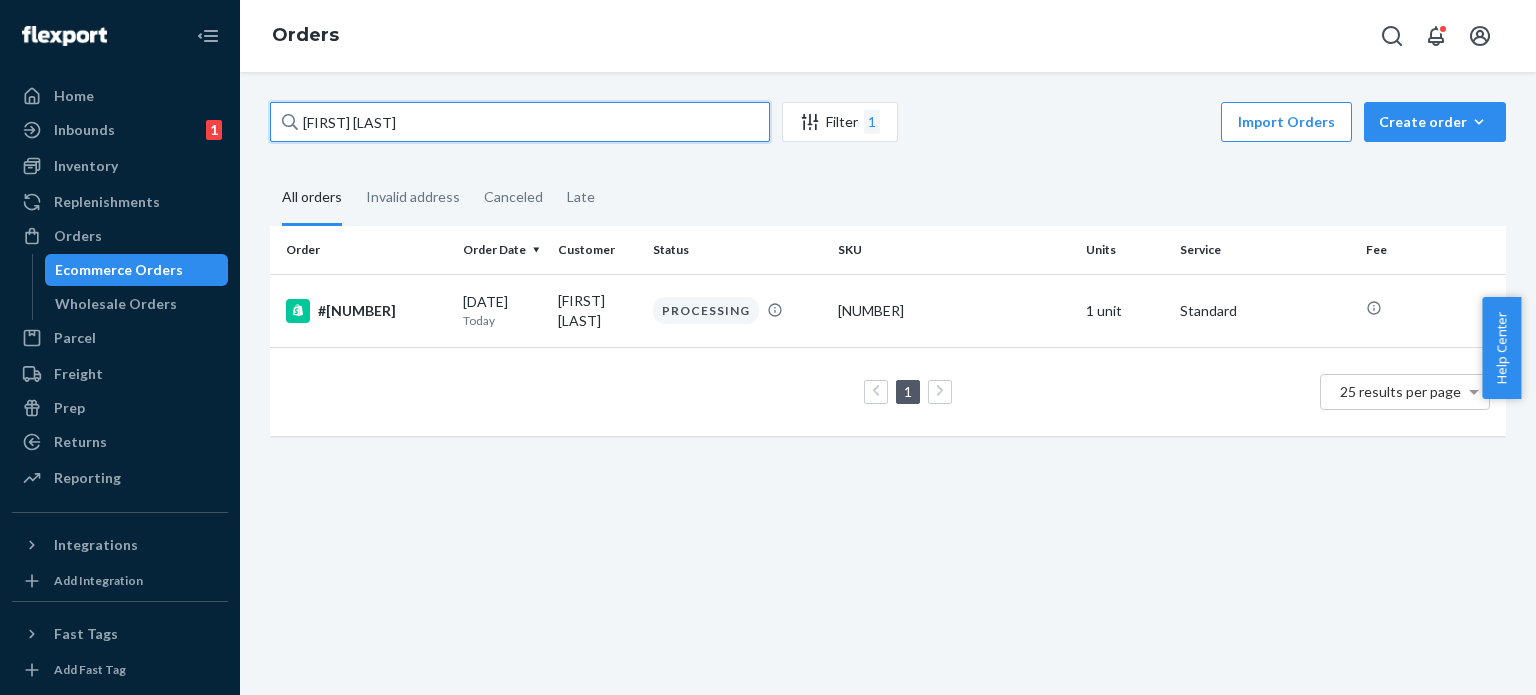 paste on "[FIRST] [LAST]" 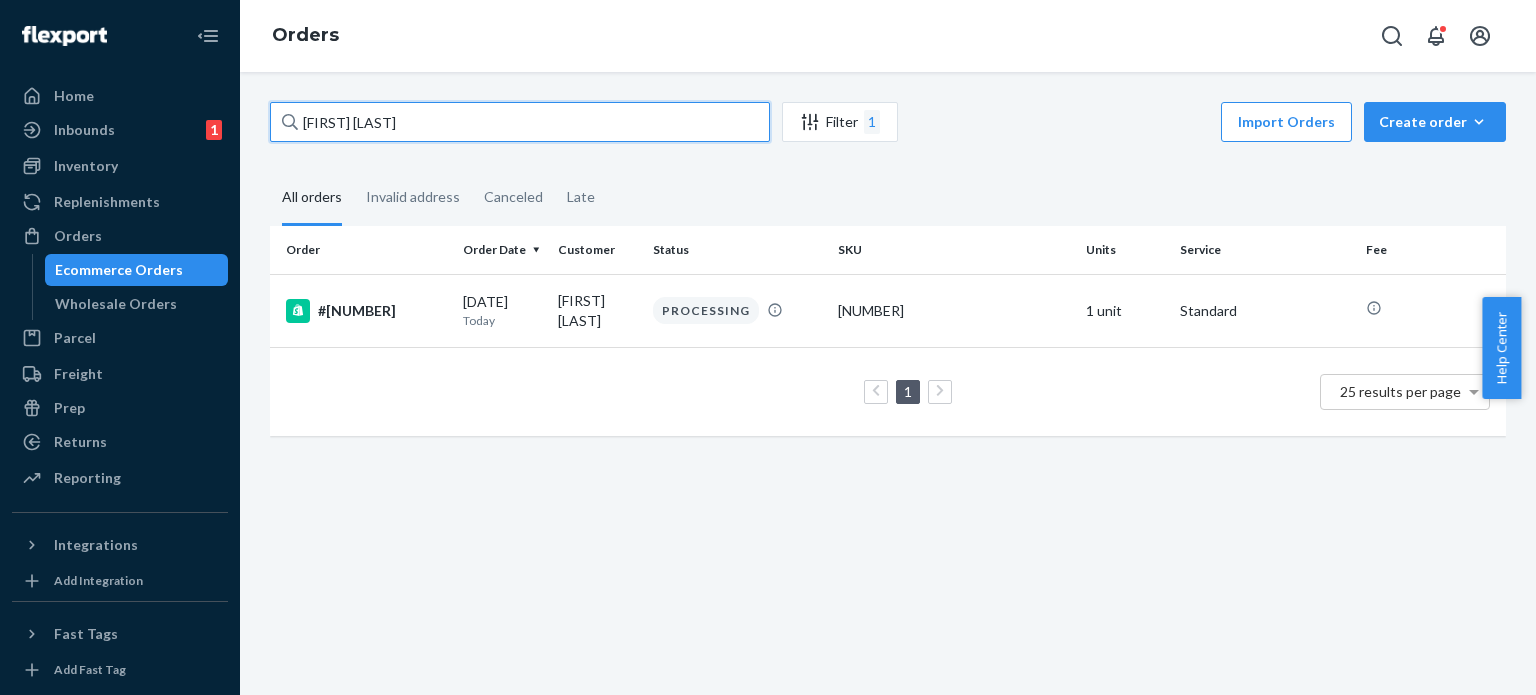 click on "[FIRST] [LAST]" at bounding box center [520, 122] 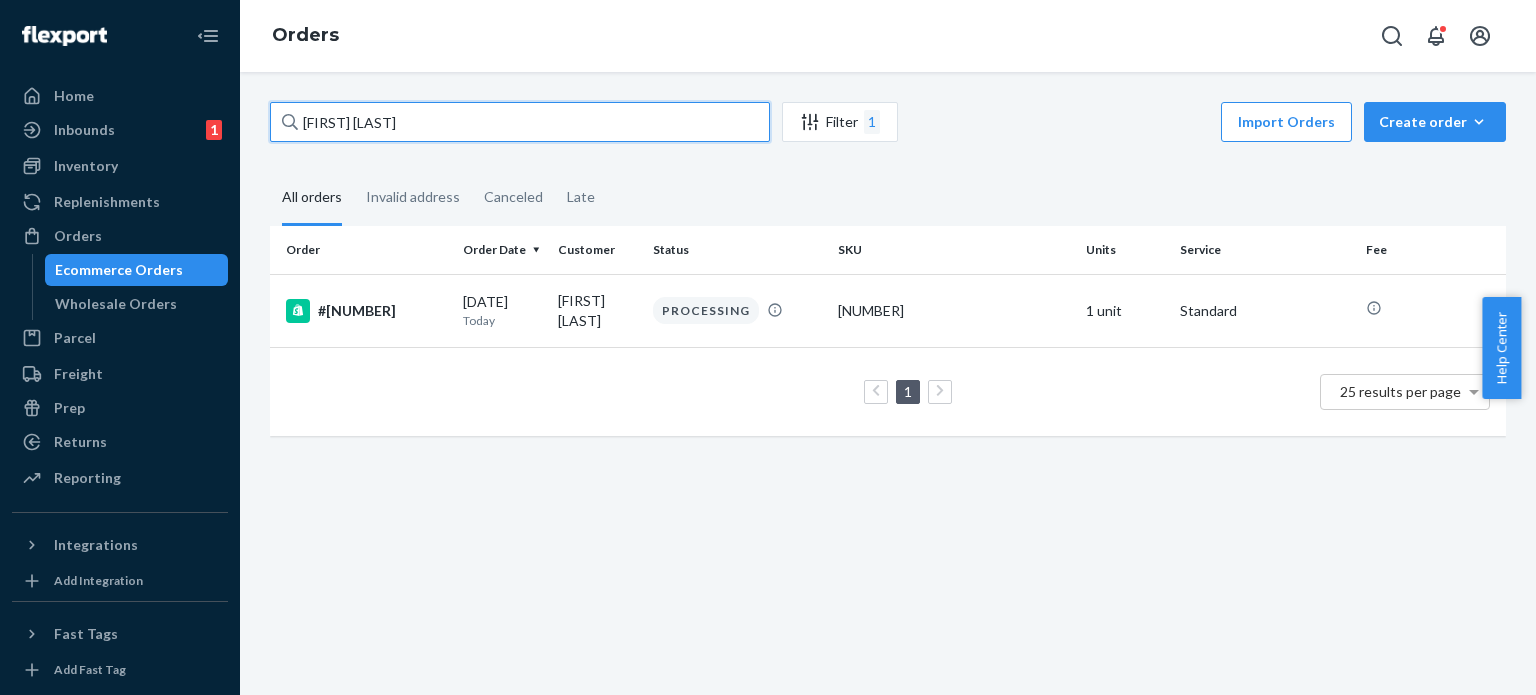click on "[FIRST] [LAST]" at bounding box center (520, 122) 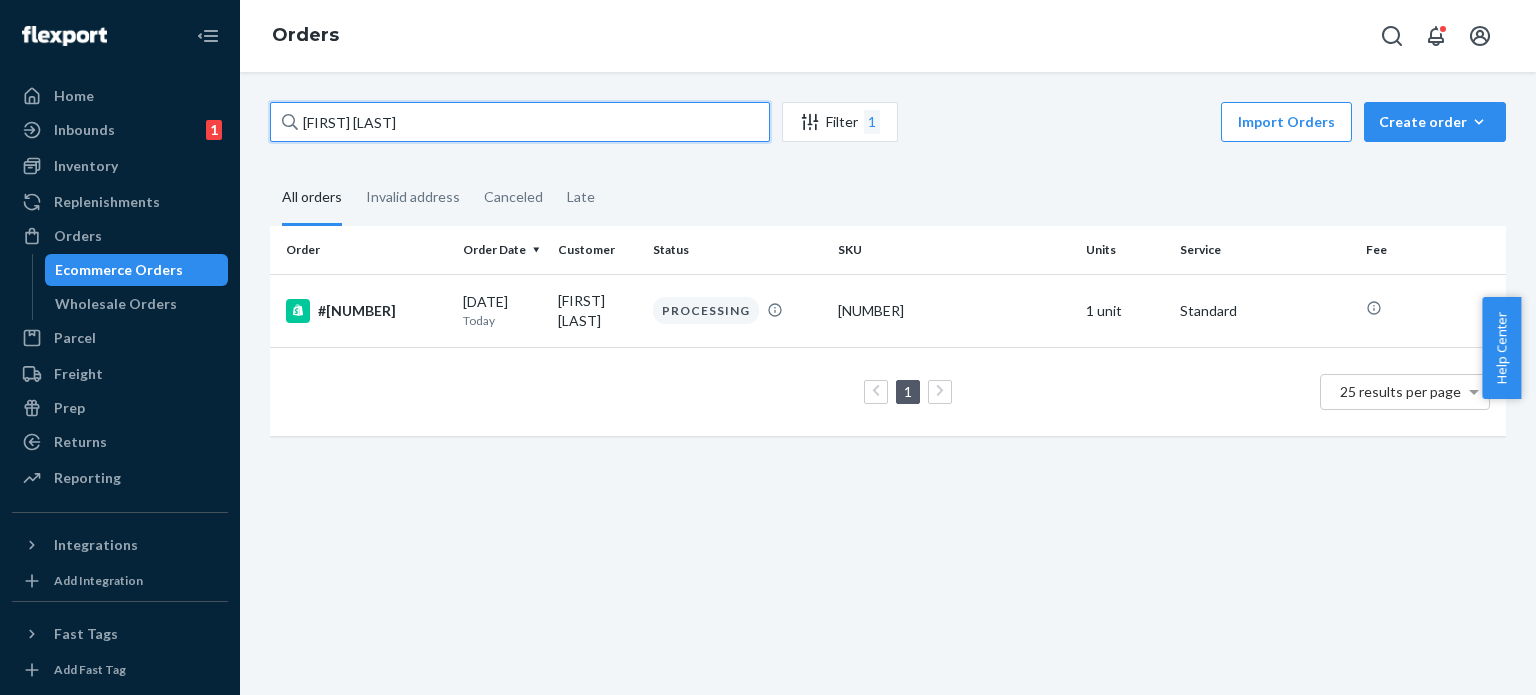 paste on "[FIRST] [LAST]" 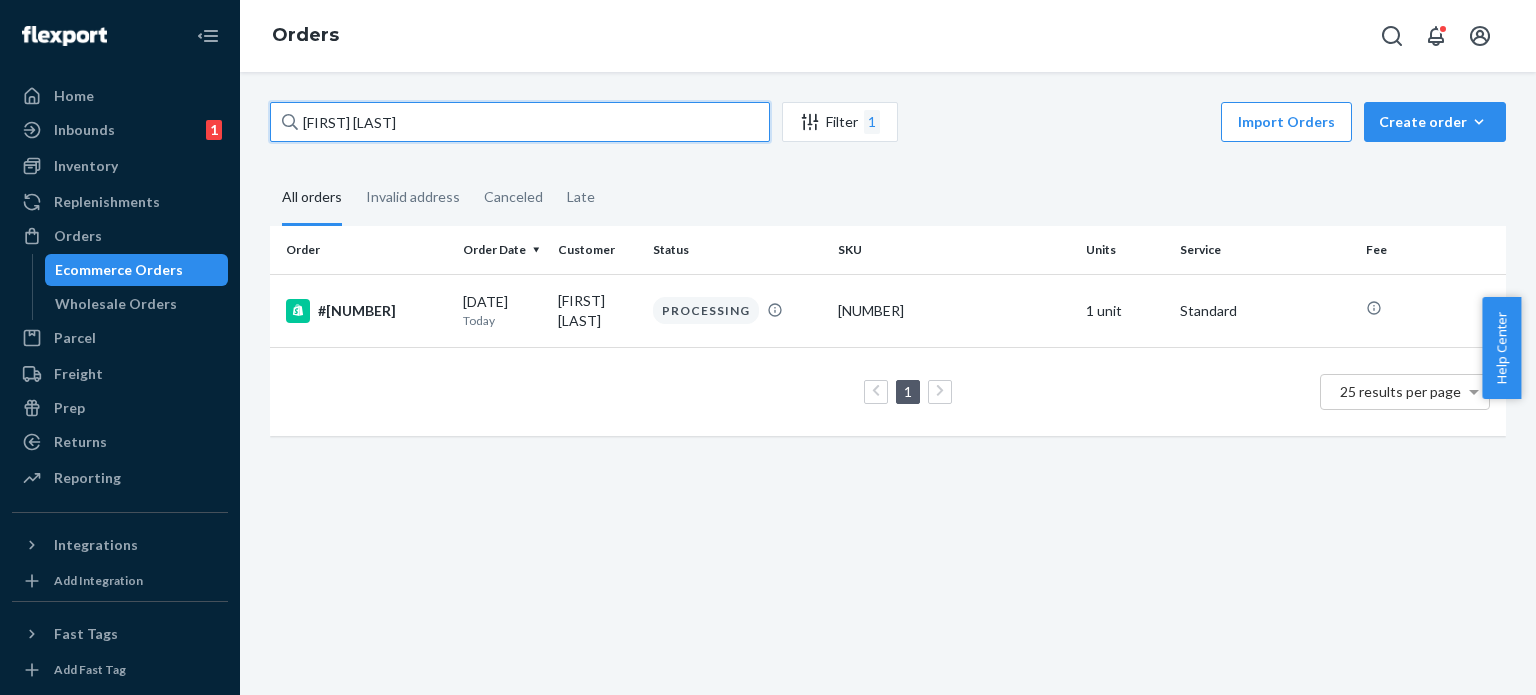 click on "[FIRST] [LAST]" at bounding box center (520, 122) 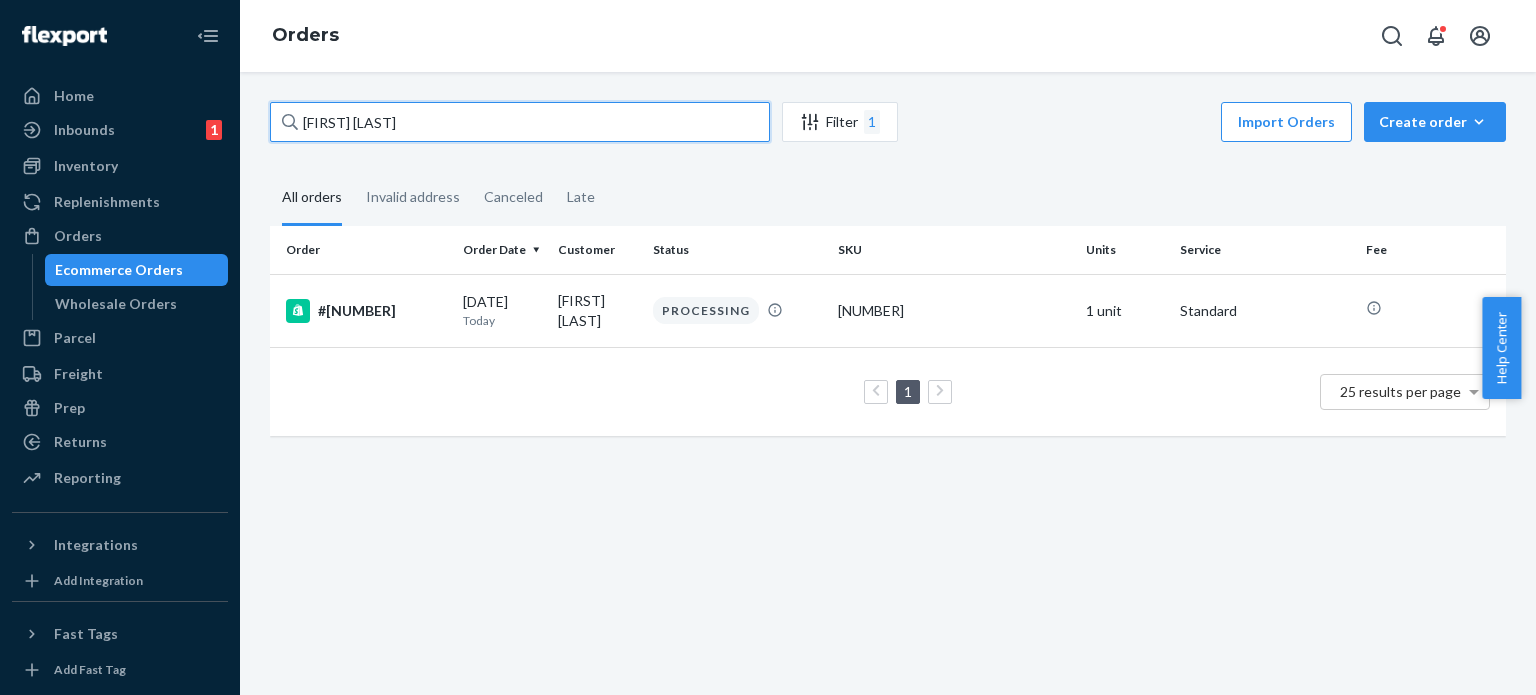 click on "[FIRST] [LAST]" at bounding box center (520, 122) 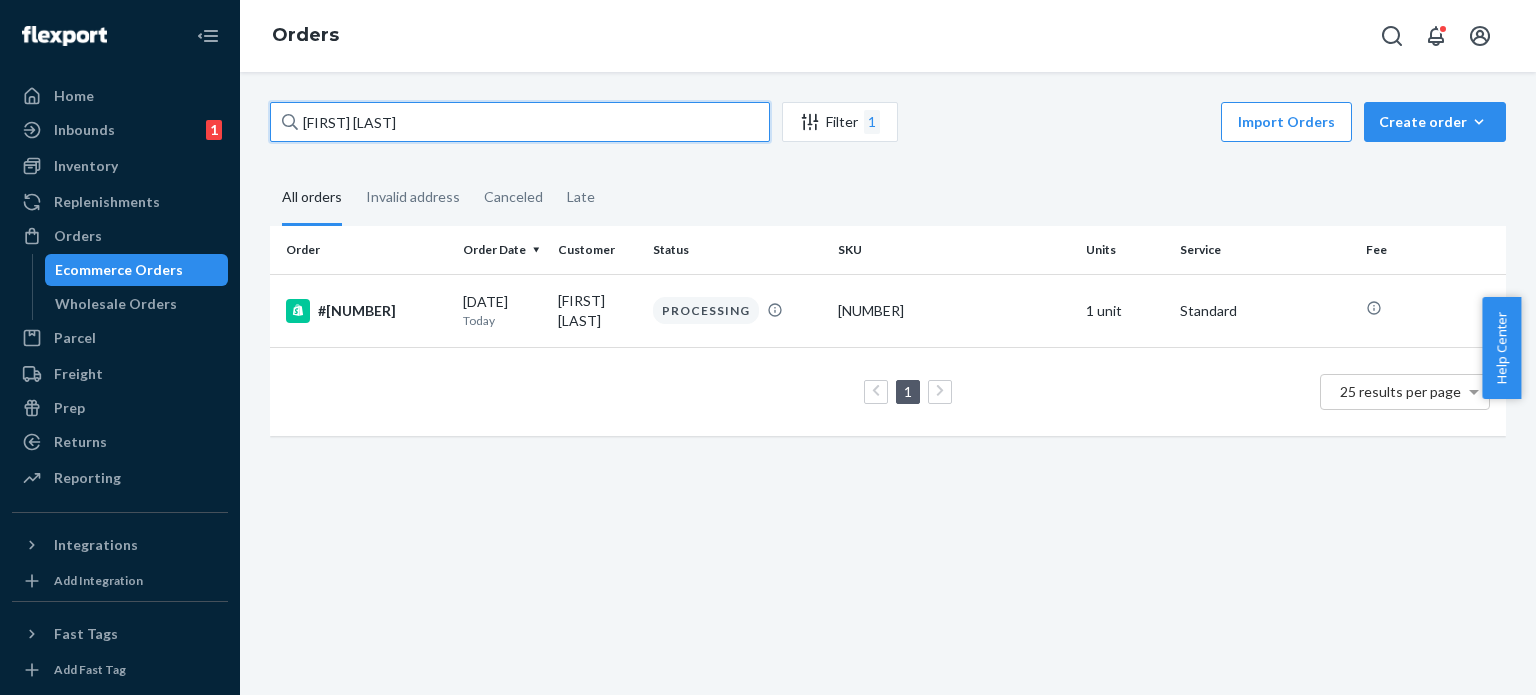 click on "[FIRST] [LAST]" at bounding box center (520, 122) 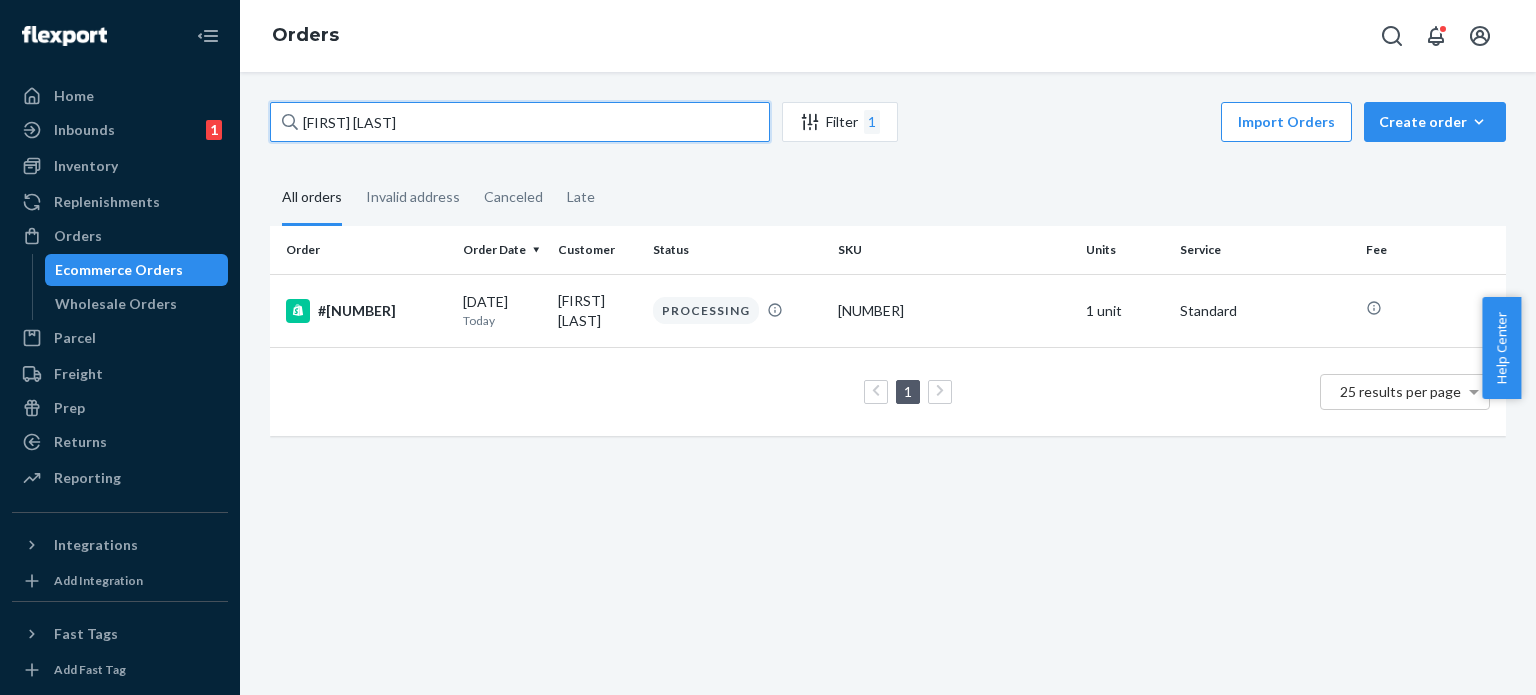 click on "[FIRST] [LAST]" at bounding box center (520, 122) 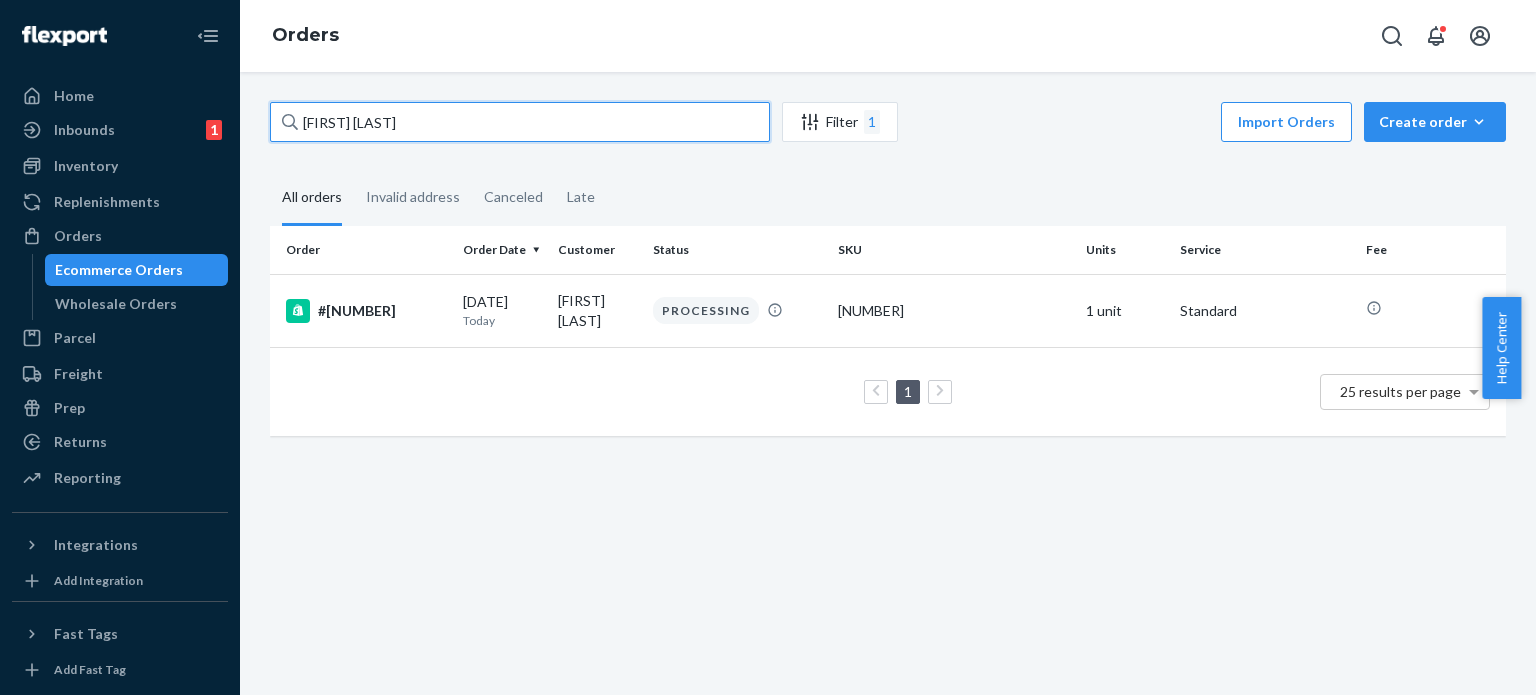 click on "[FIRST] [LAST]" at bounding box center (520, 122) 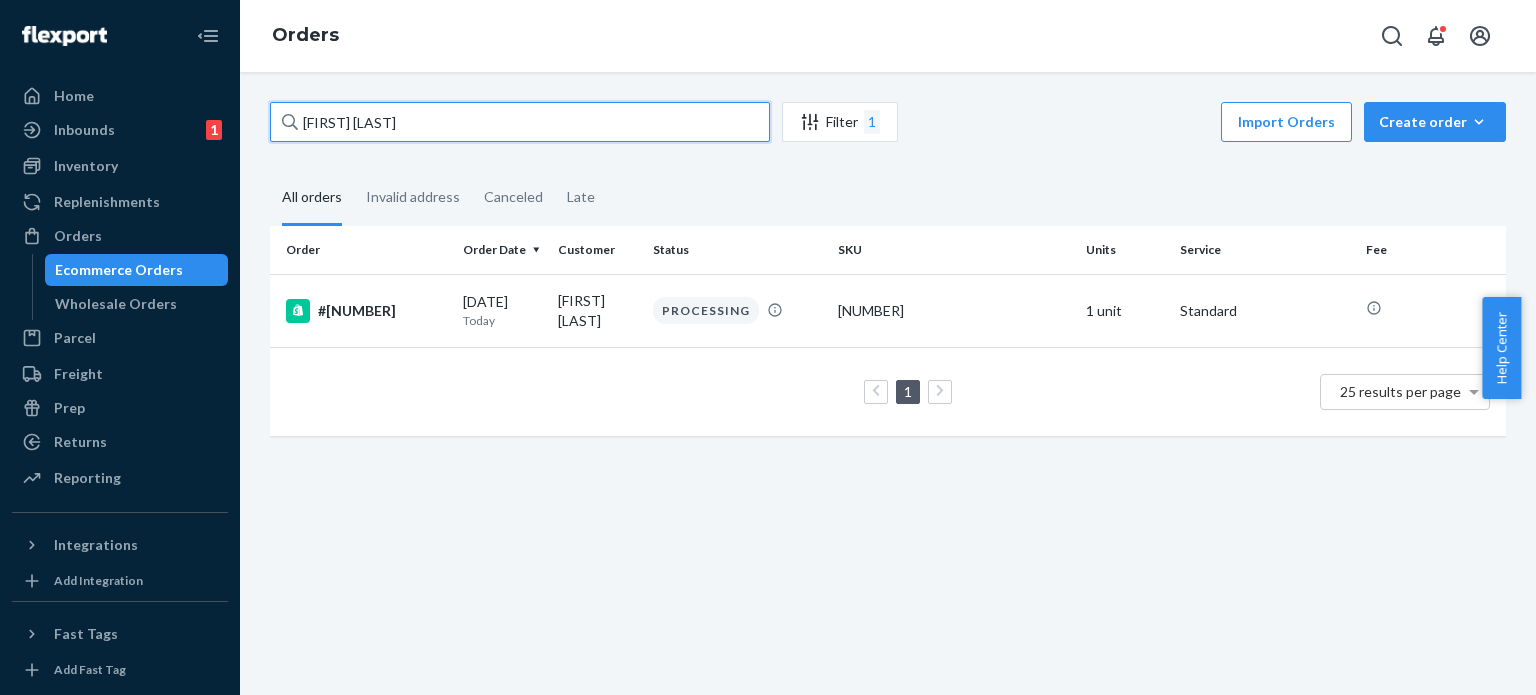 click on "[FIRST] [LAST]" at bounding box center [520, 122] 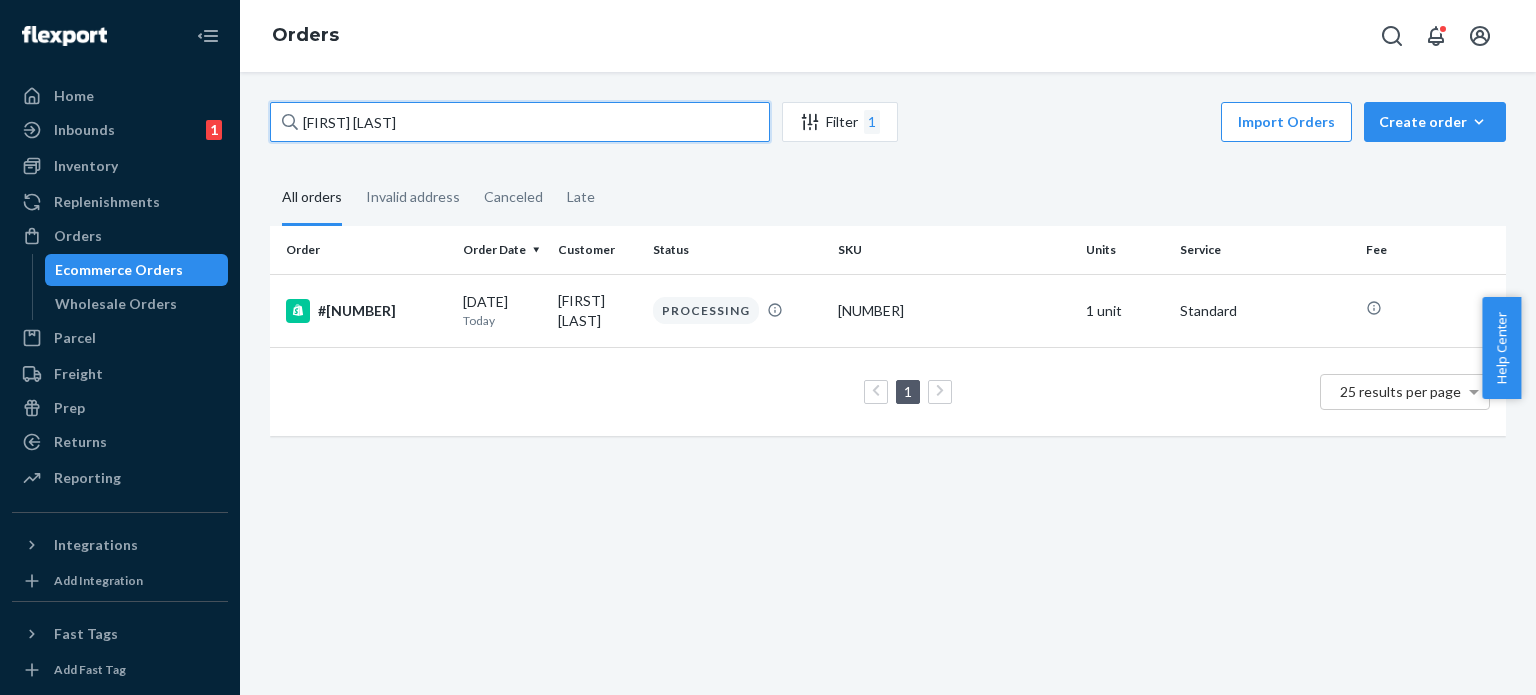 click on "[FIRST] [LAST]" at bounding box center [520, 122] 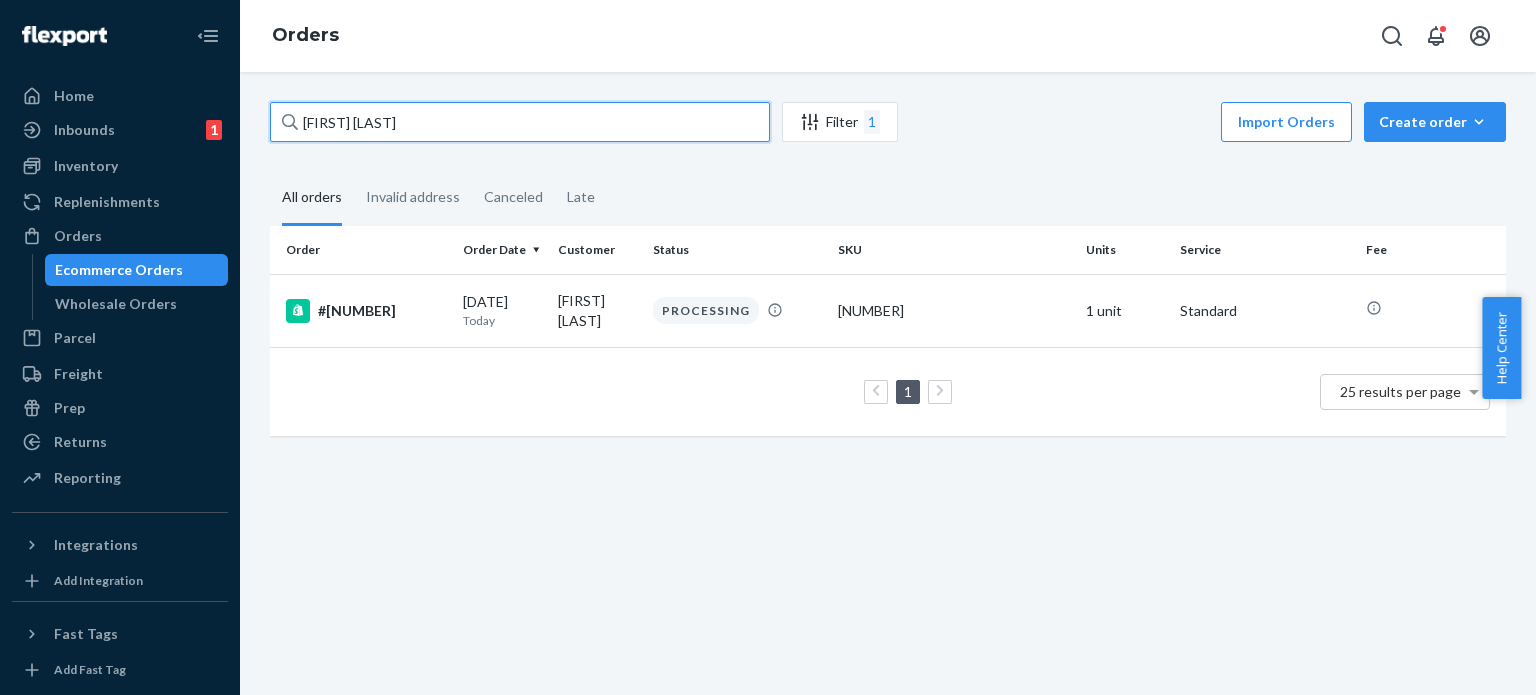 click on "[FIRST] [LAST]" at bounding box center (520, 122) 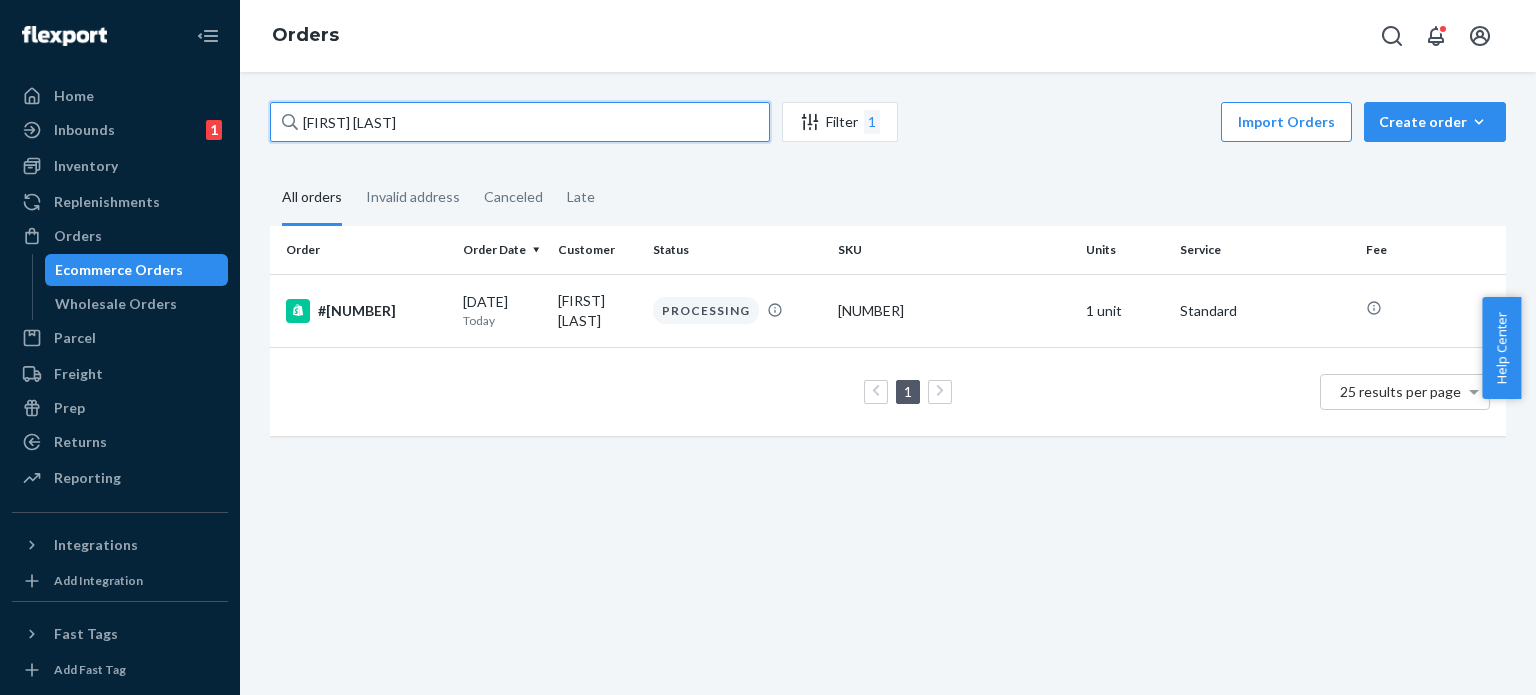 click on "[FIRST] [LAST]" at bounding box center (520, 122) 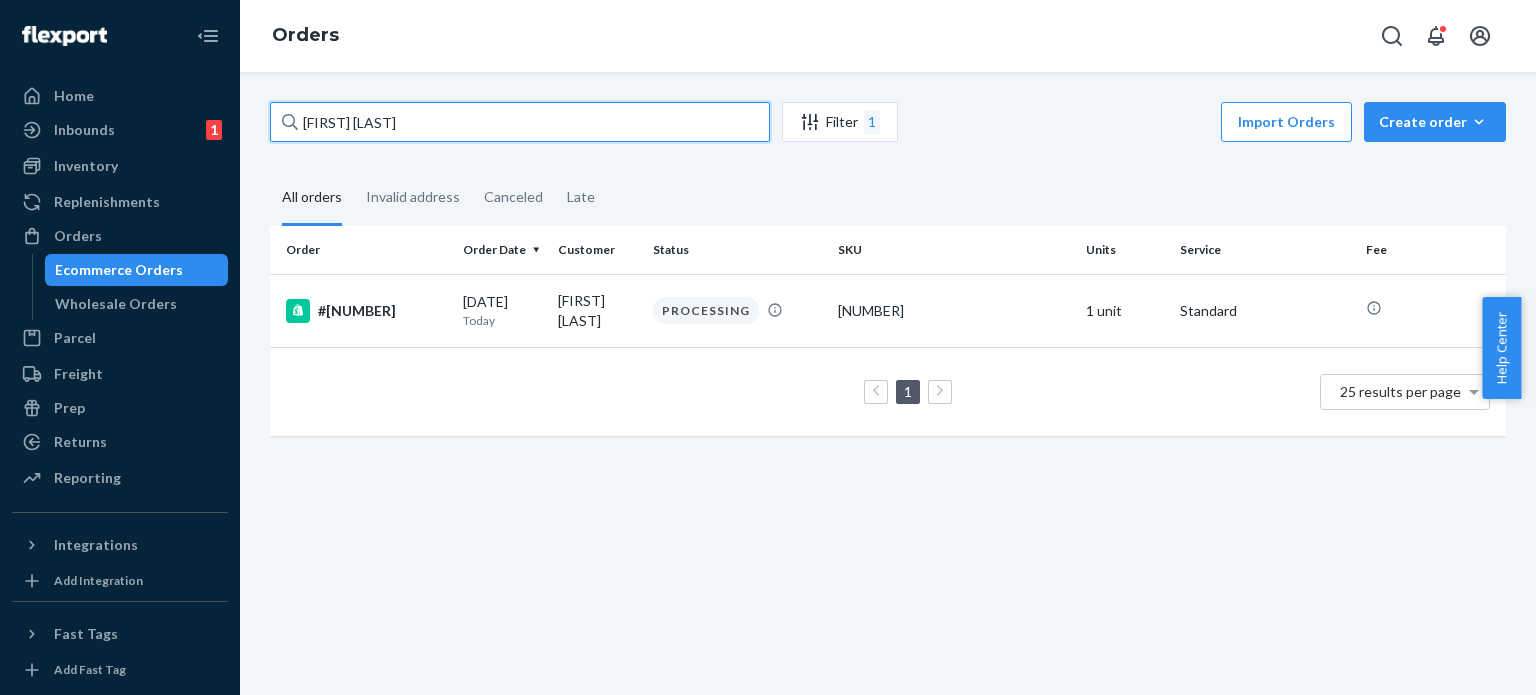 click on "[FIRST] [LAST]" at bounding box center [520, 122] 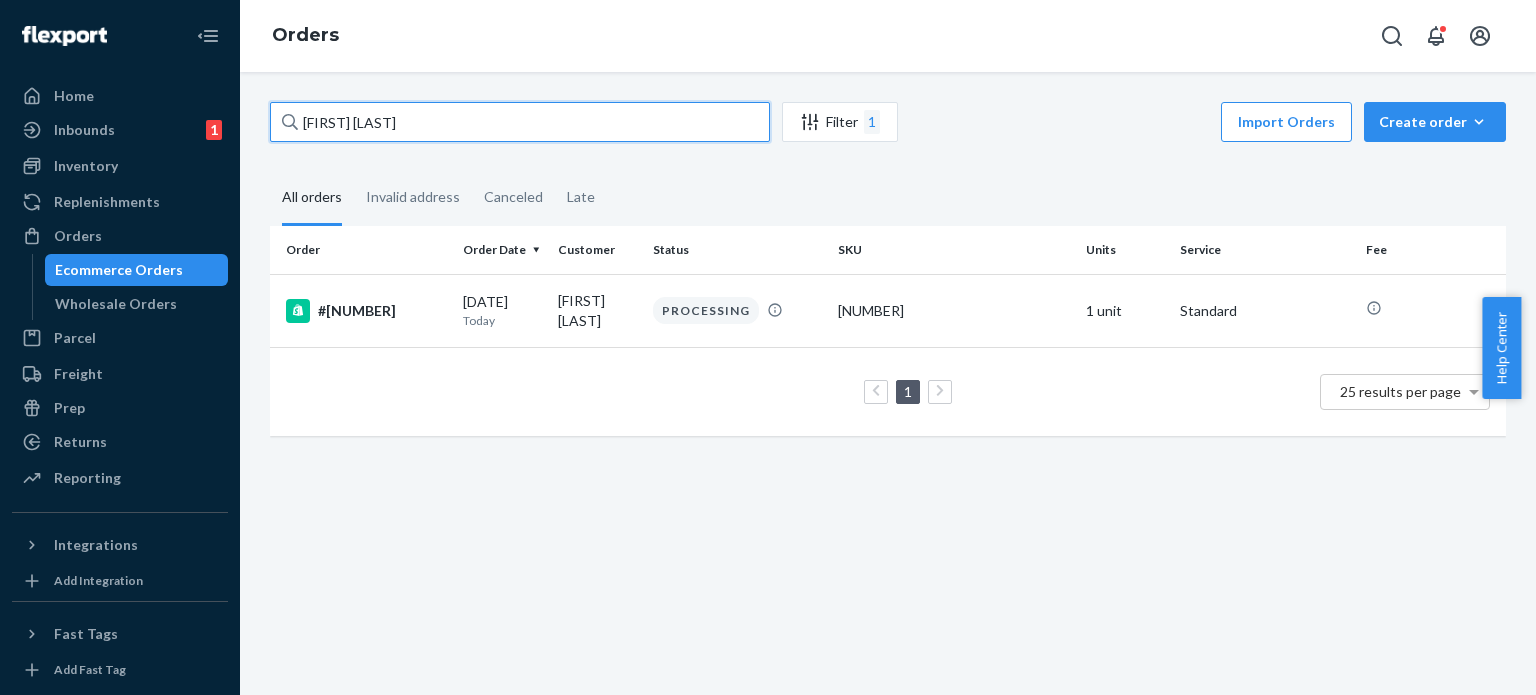 paste on "[FIRST] [LAST]" 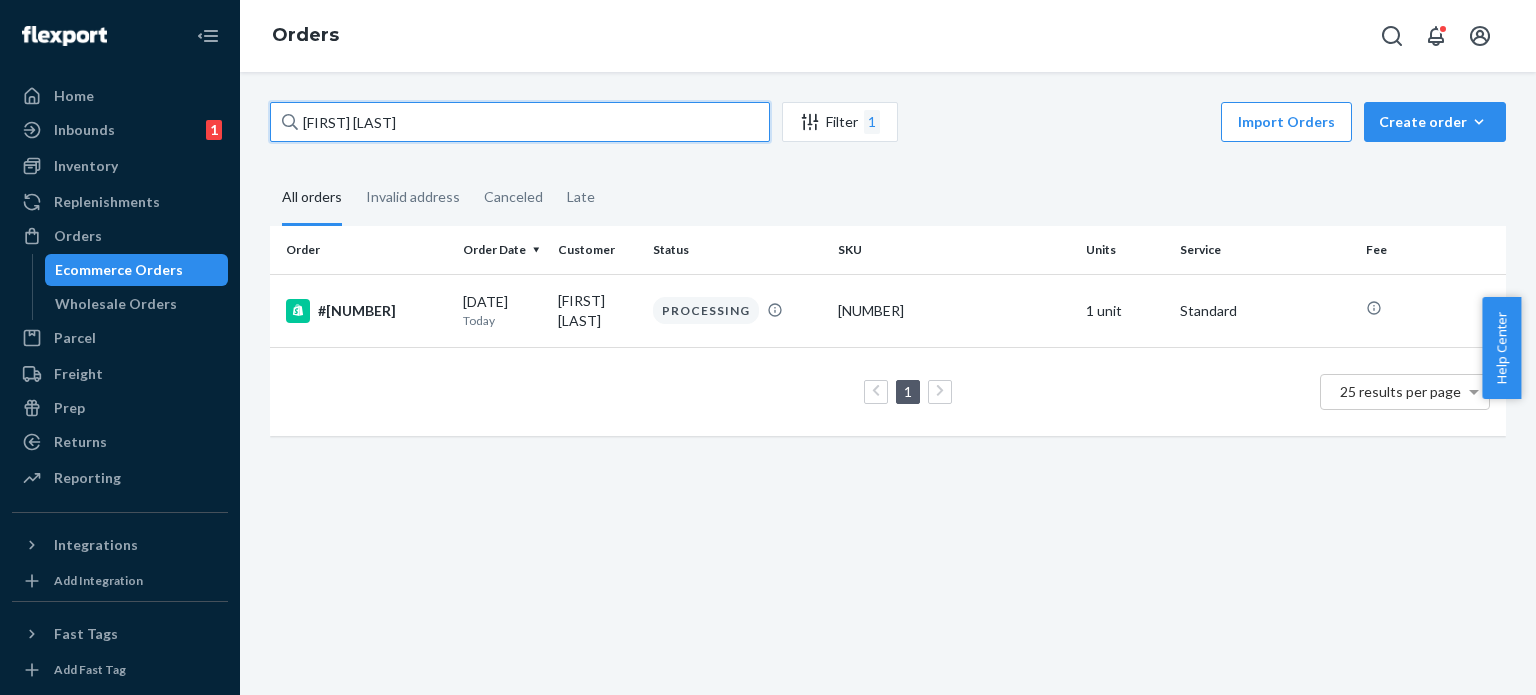 click on "[FIRST] [LAST]" at bounding box center [520, 122] 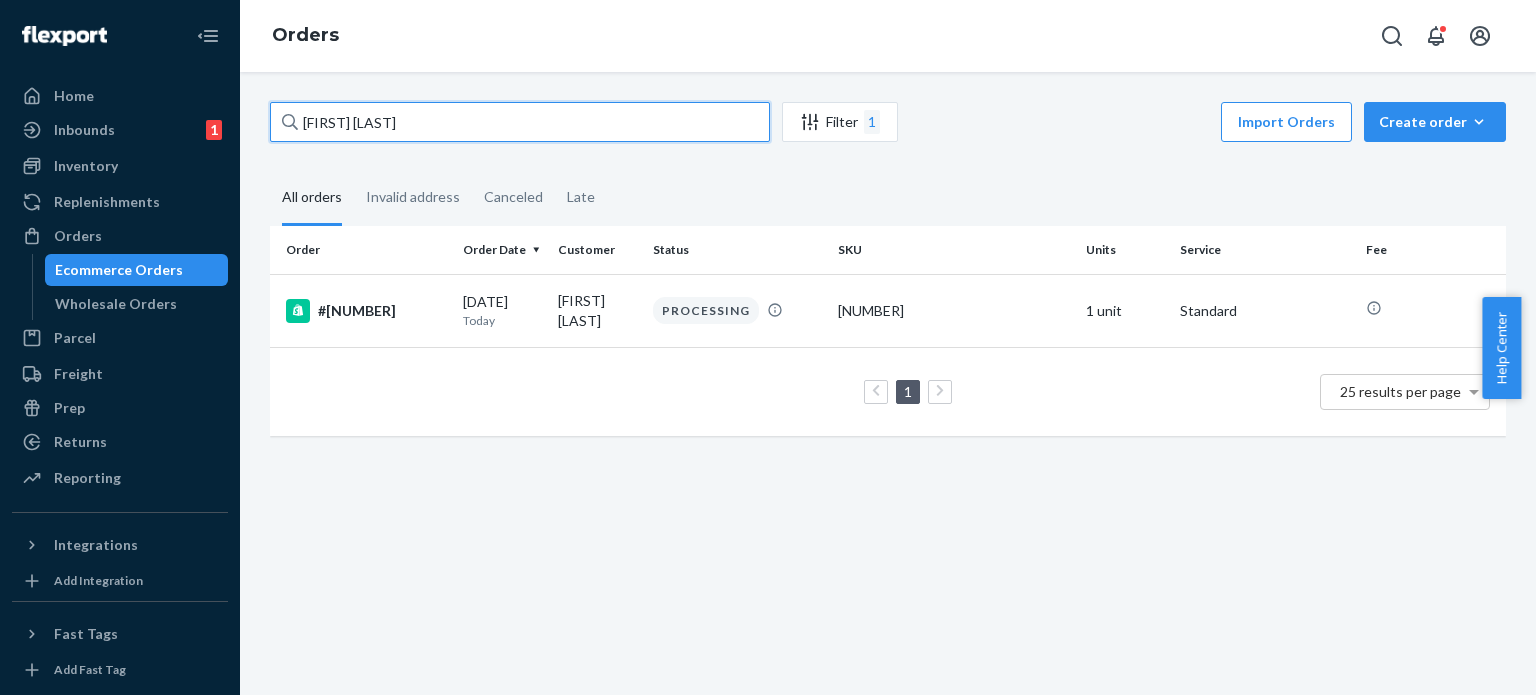 click on "[FIRST] [LAST]" at bounding box center [520, 122] 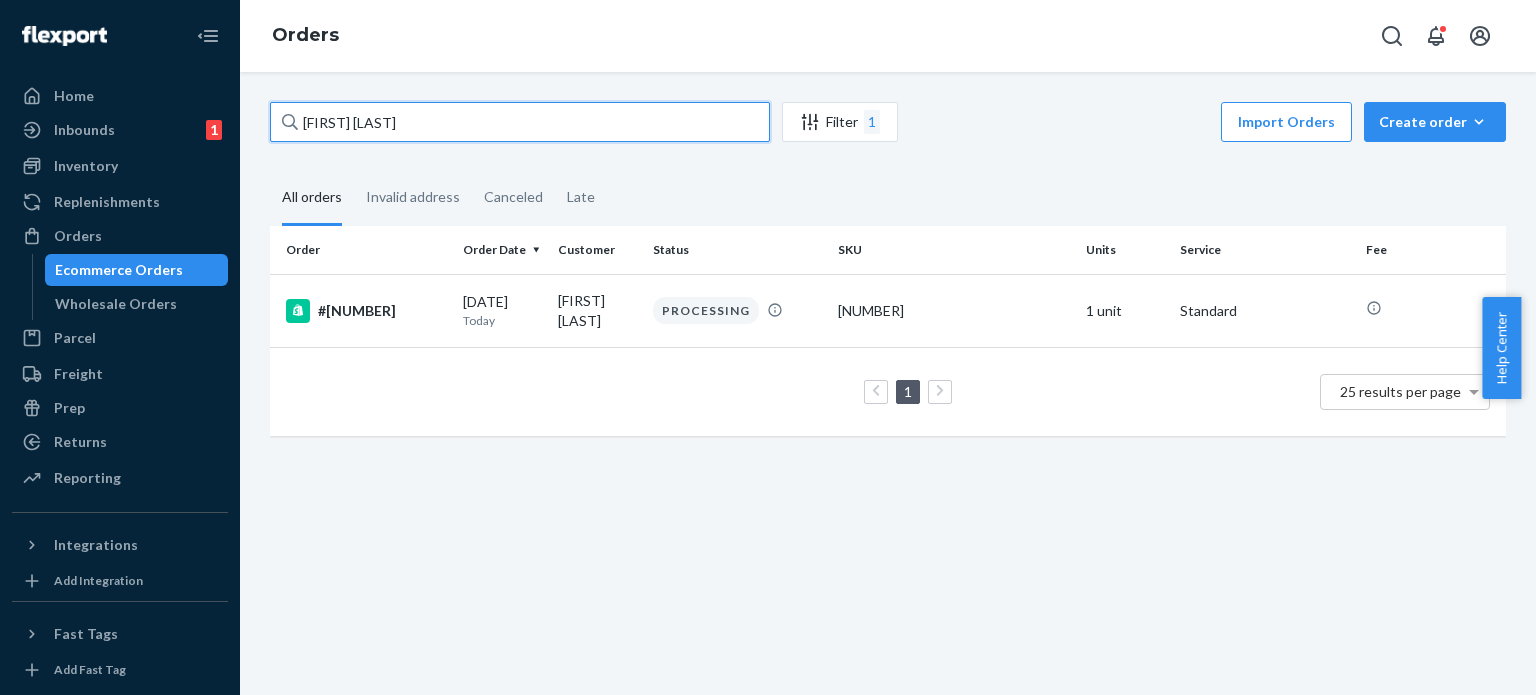 click on "[FIRST] [LAST]" at bounding box center [520, 122] 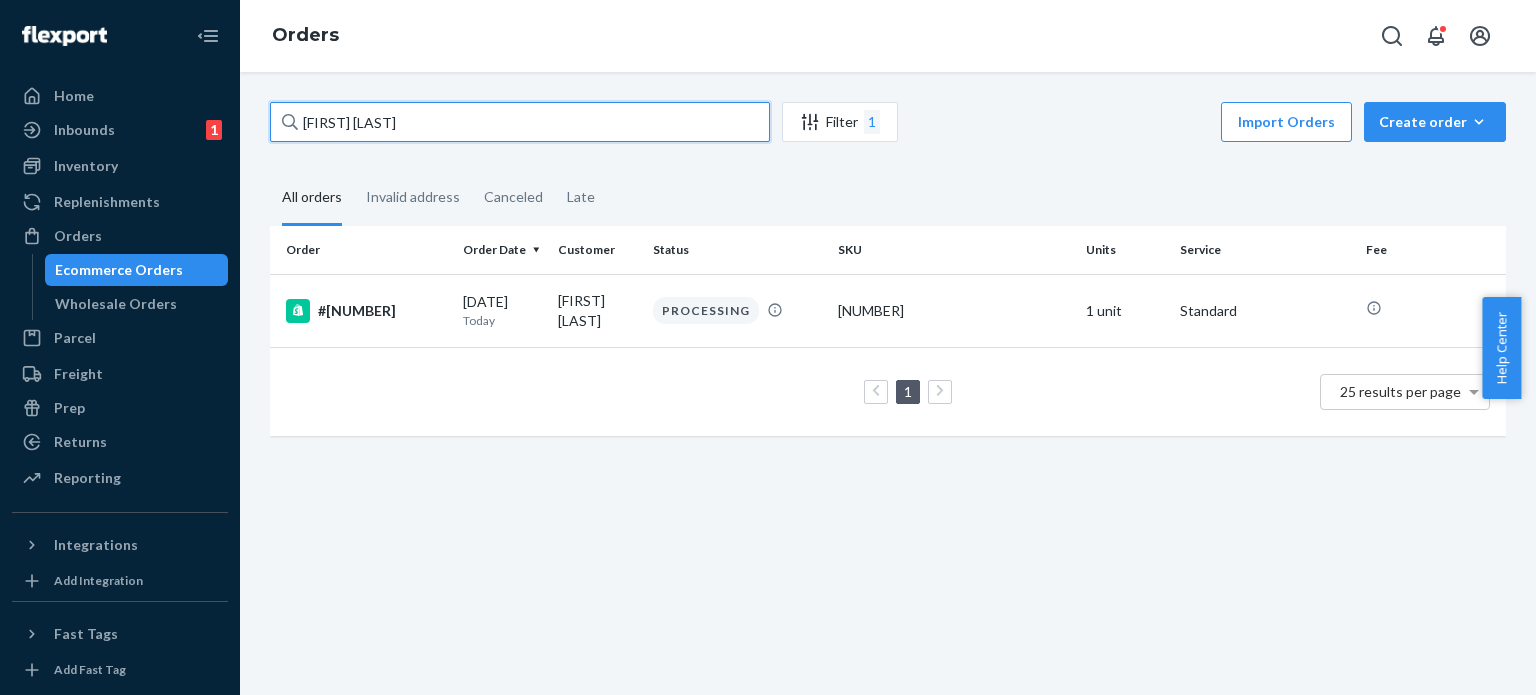 click on "[FIRST] [LAST]" at bounding box center [520, 122] 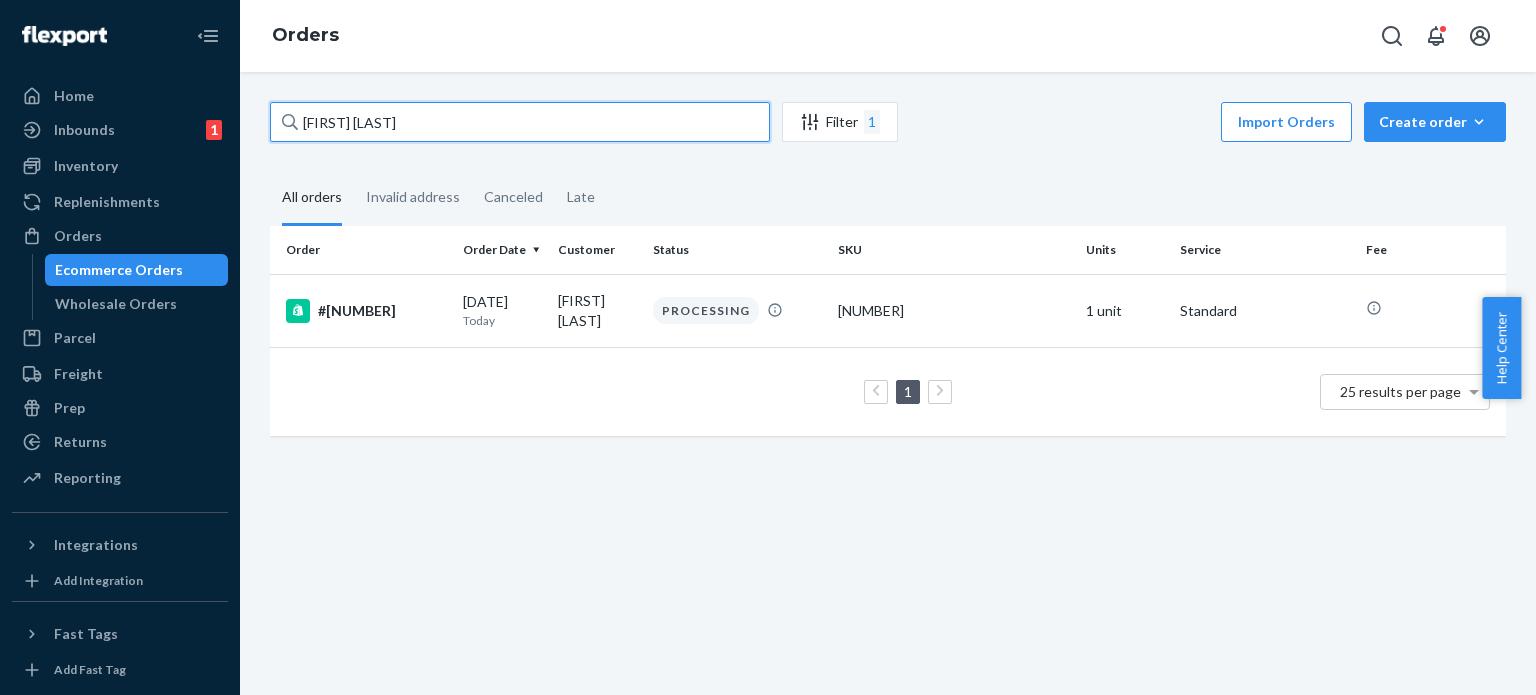 click on "[FIRST] [LAST]" at bounding box center (520, 122) 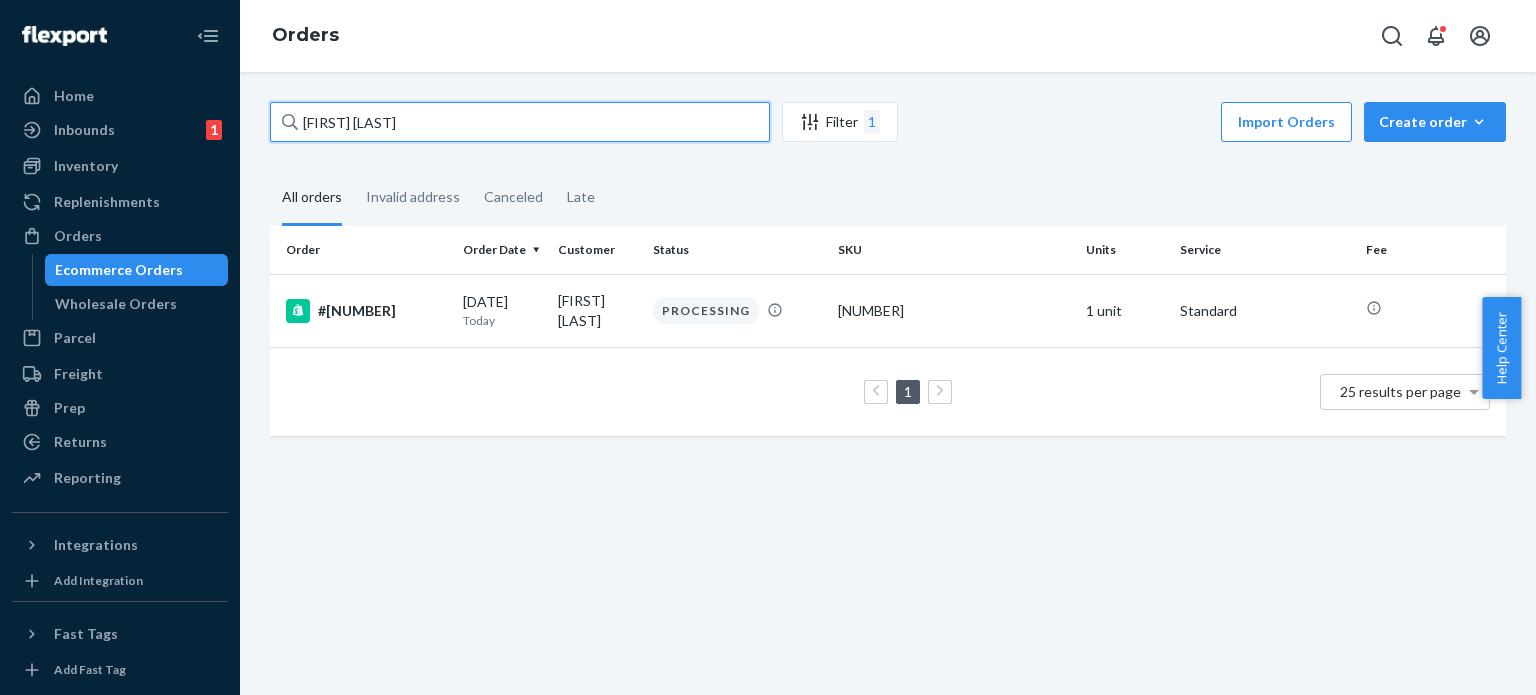 click on "[FIRST] [LAST]" at bounding box center [520, 122] 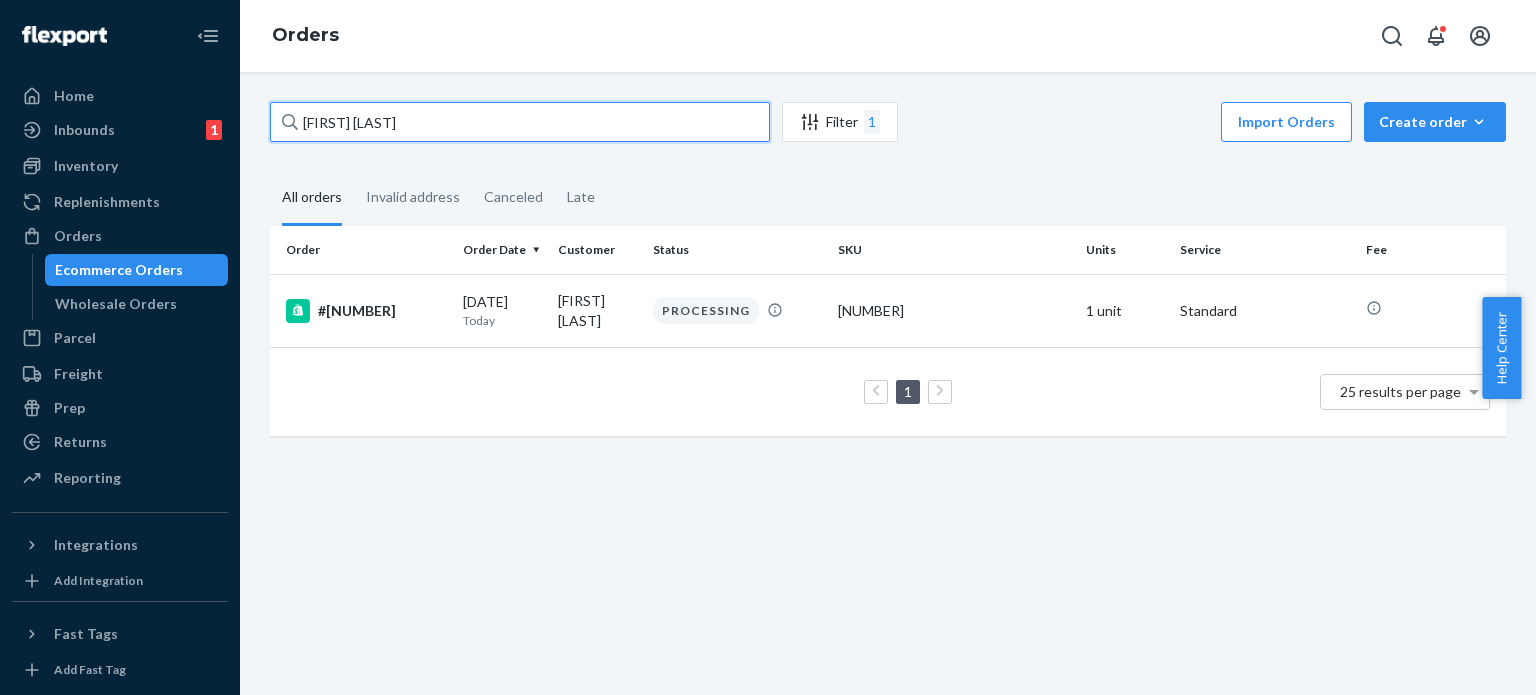 click on "[FIRST] [LAST]" at bounding box center (520, 122) 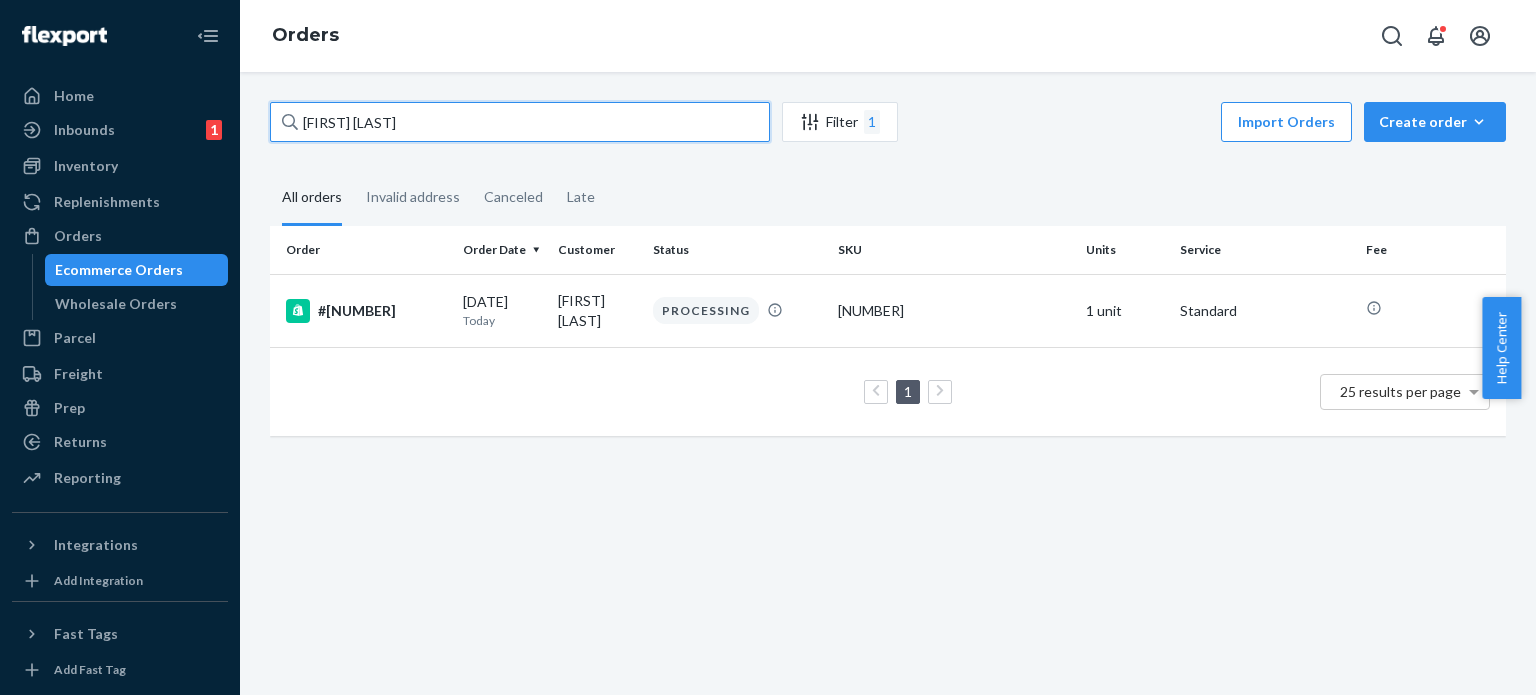 click on "[FIRST] [LAST]" at bounding box center (520, 122) 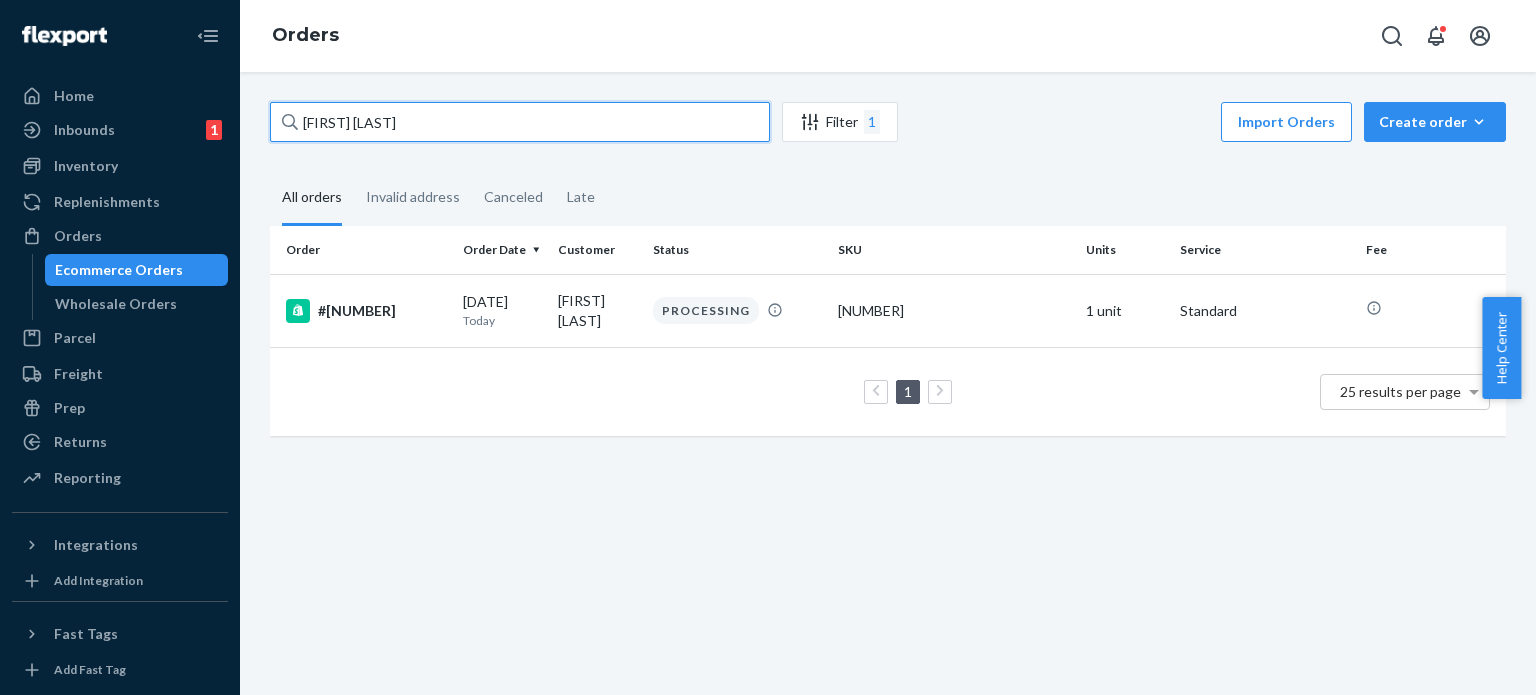 click on "[FIRST] [LAST]" at bounding box center [520, 122] 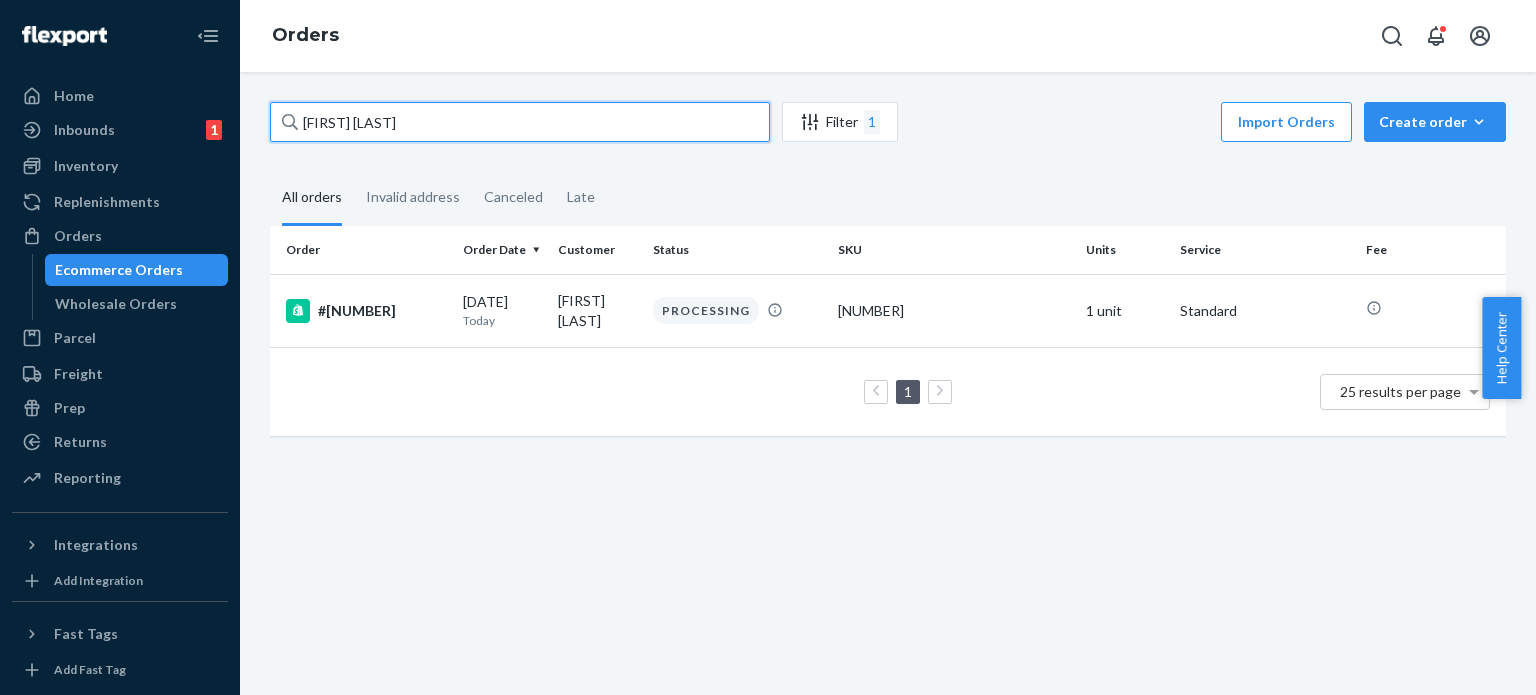 paste on "[FIRST] [LAST]" 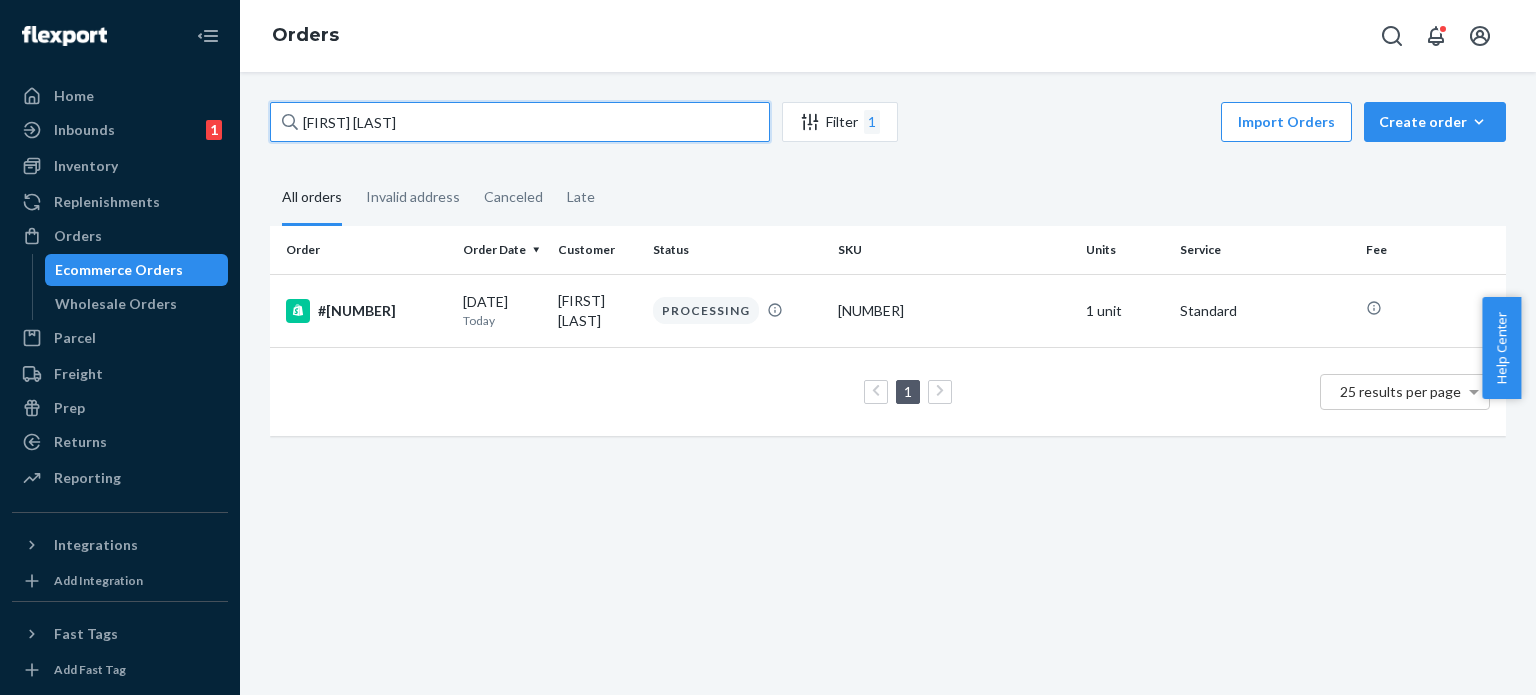click on "[FIRST] [LAST]" at bounding box center [520, 122] 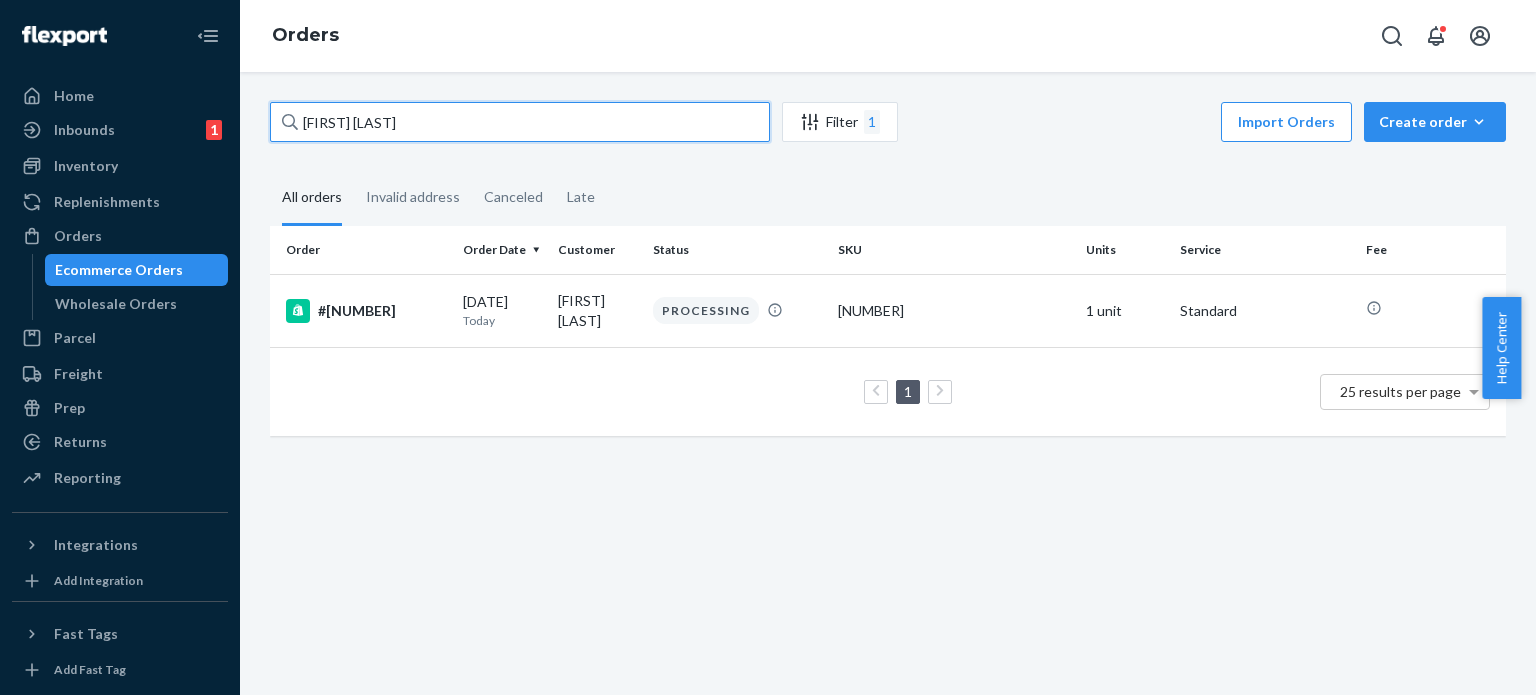 click on "[FIRST] [LAST]" at bounding box center [520, 122] 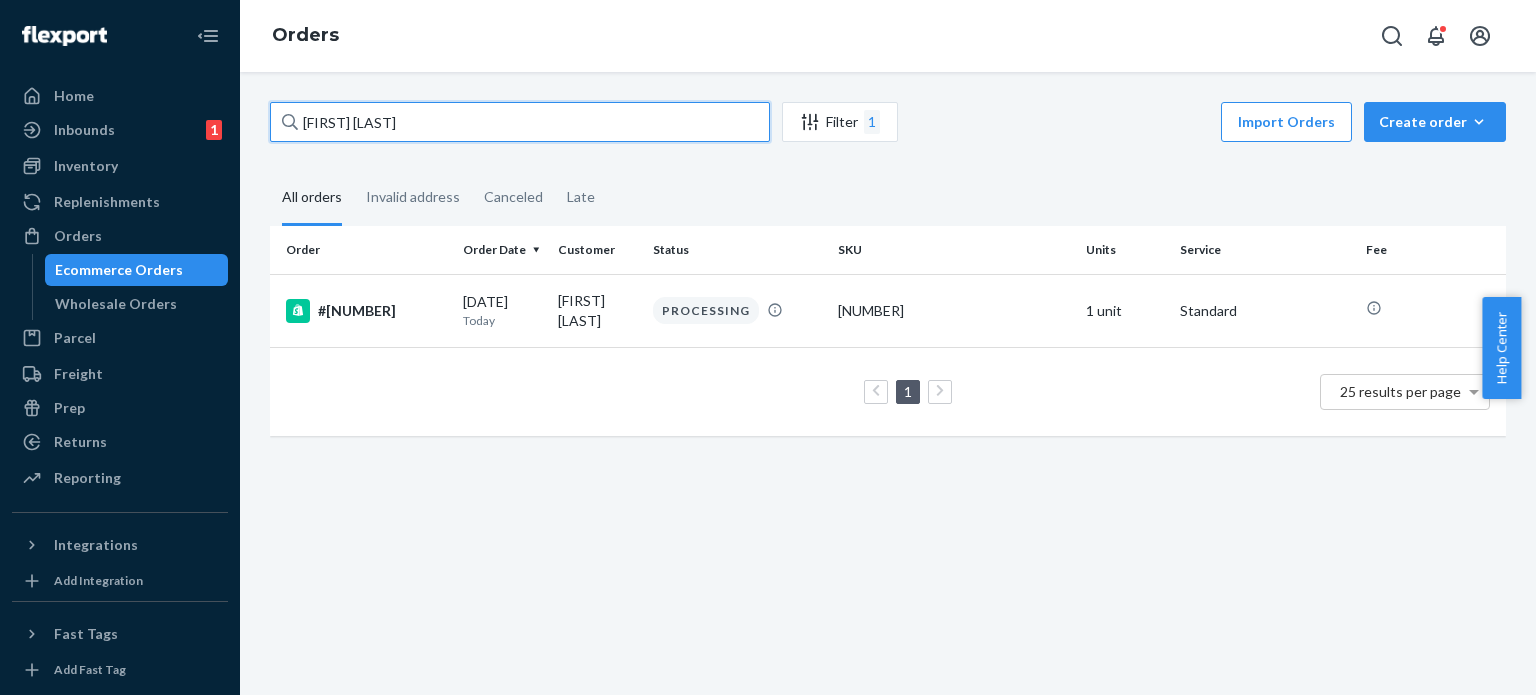 click on "[FIRST] [LAST]" at bounding box center (520, 122) 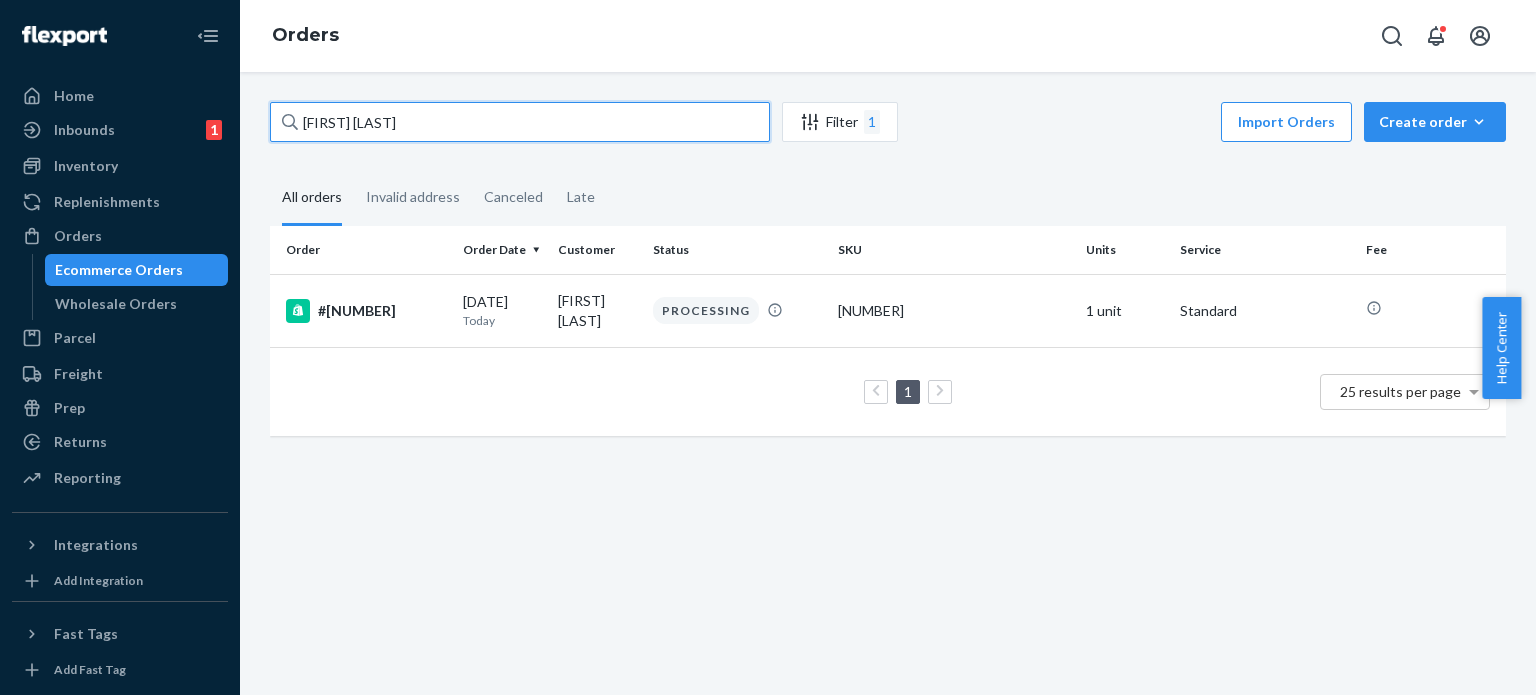 click on "[FIRST] [LAST]" at bounding box center (520, 122) 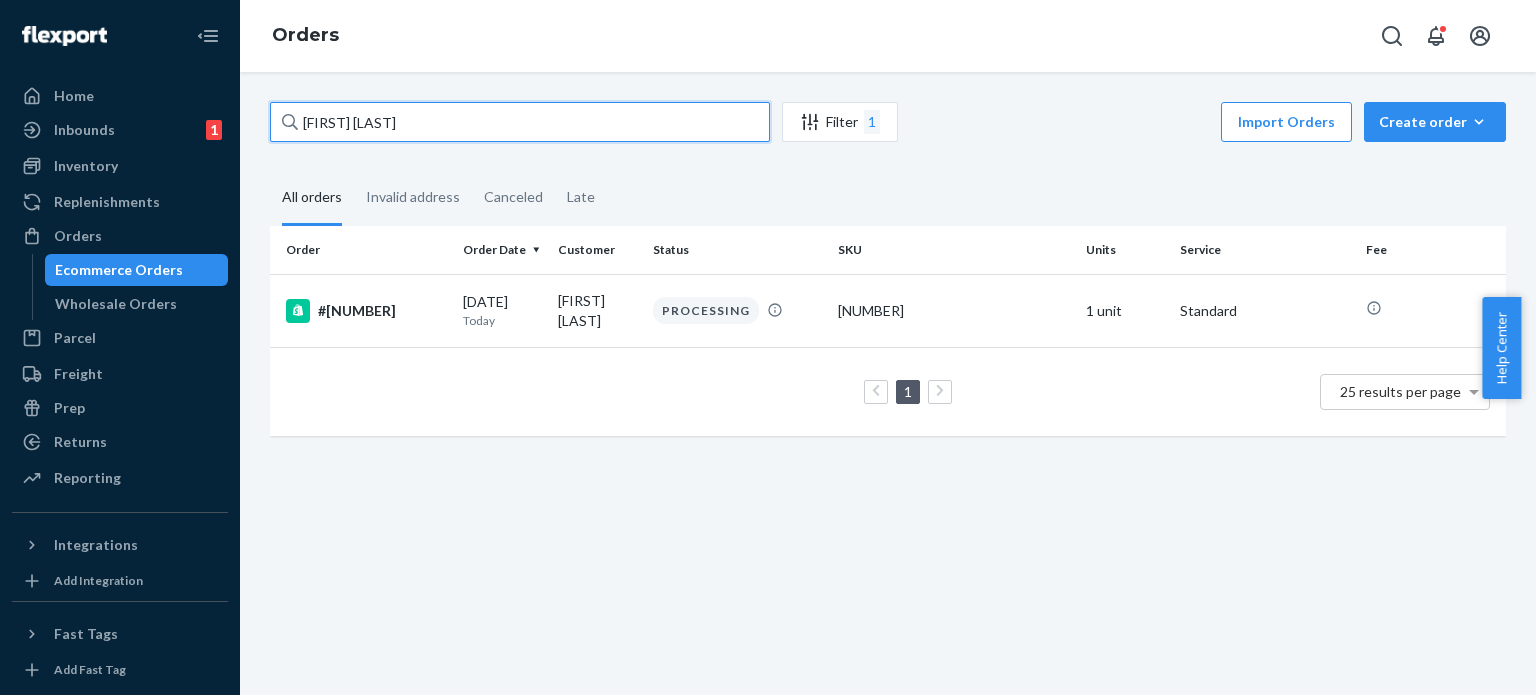 click on "[FIRST] [LAST]" at bounding box center (520, 122) 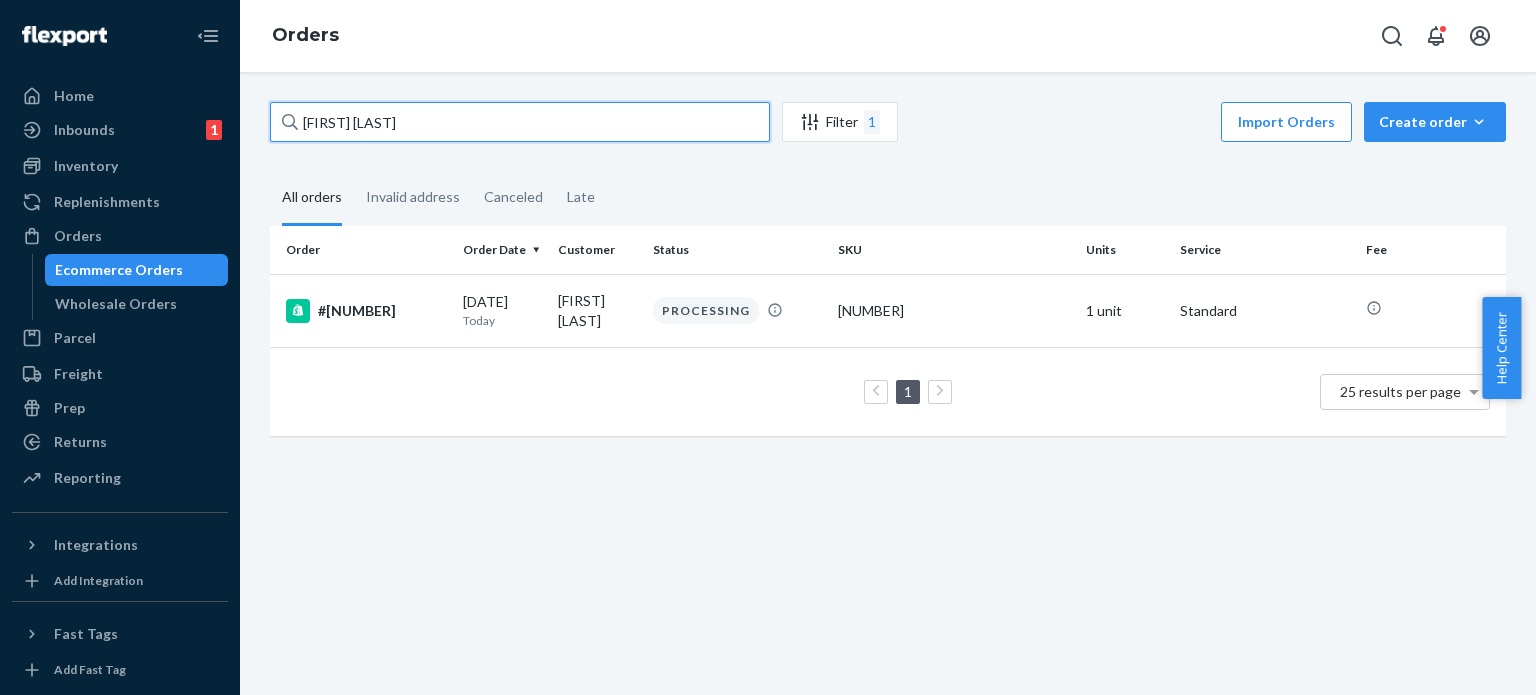 click on "[FIRST] [LAST]" at bounding box center [520, 122] 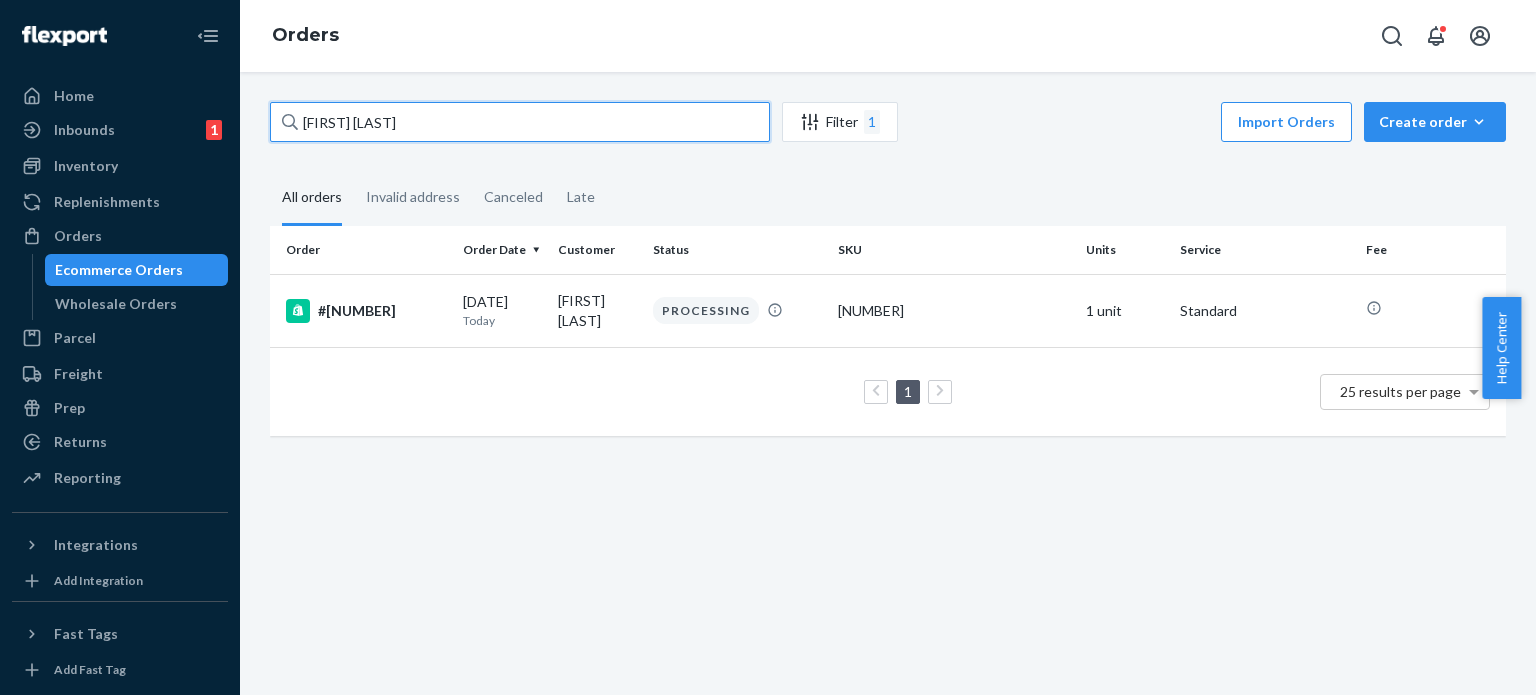click on "[FIRST] [LAST]" at bounding box center (520, 122) 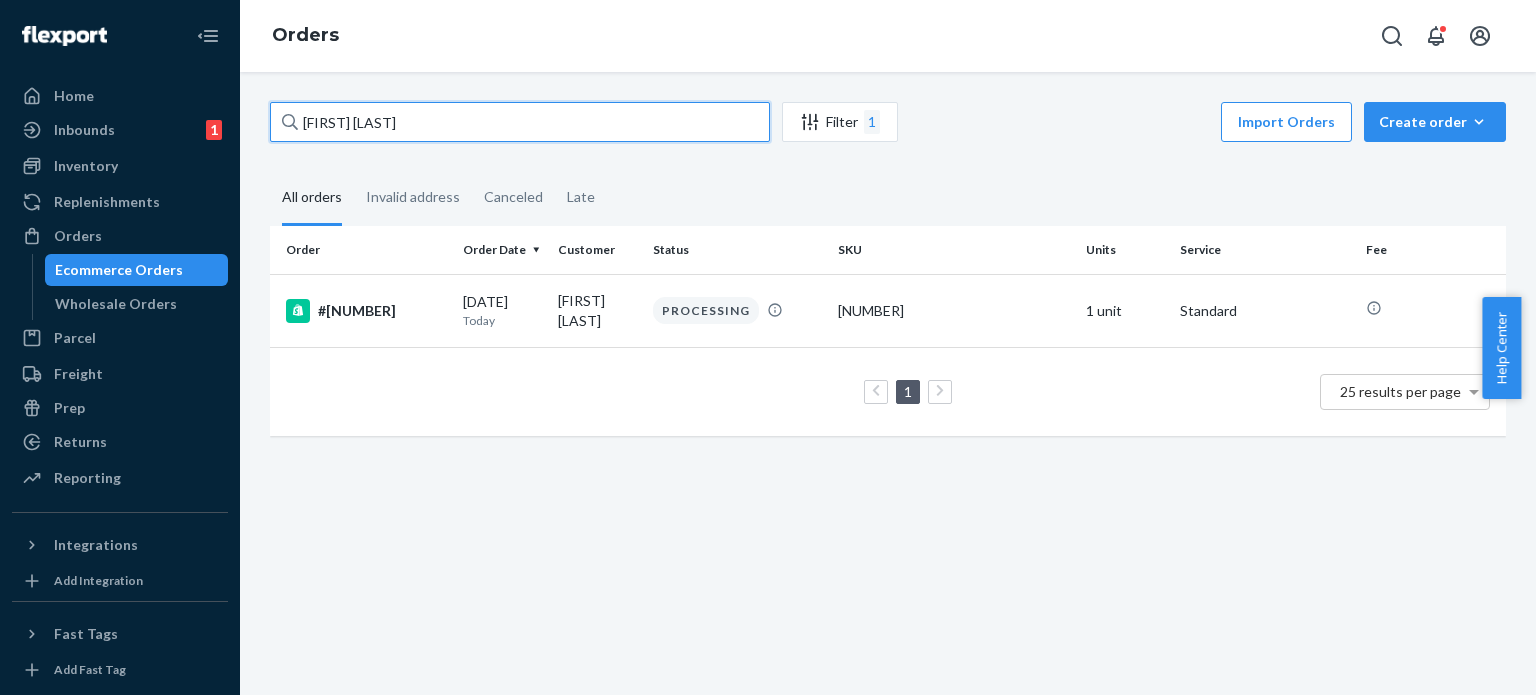 click on "[FIRST] [LAST]" at bounding box center [520, 122] 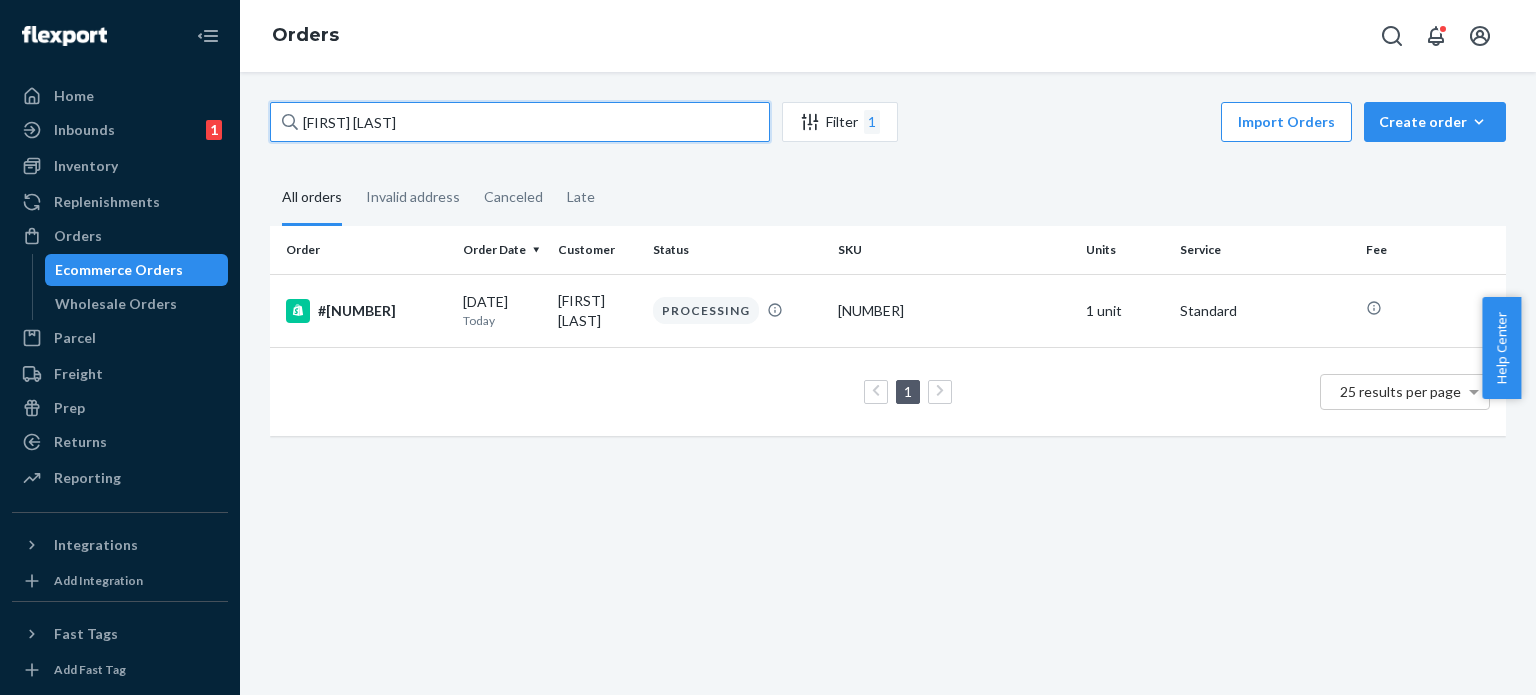 click on "[FIRST] [LAST]" at bounding box center (520, 122) 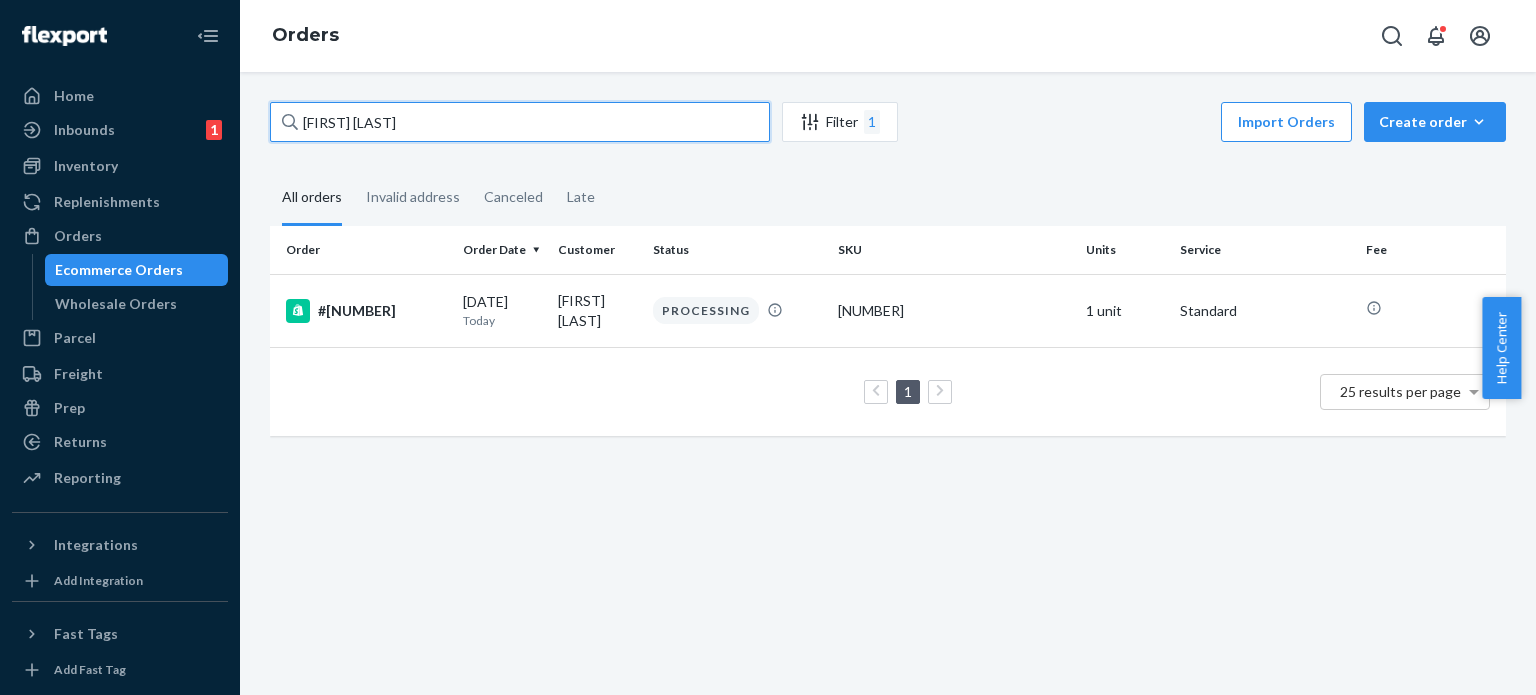 click on "[FIRST] [LAST]" at bounding box center [520, 122] 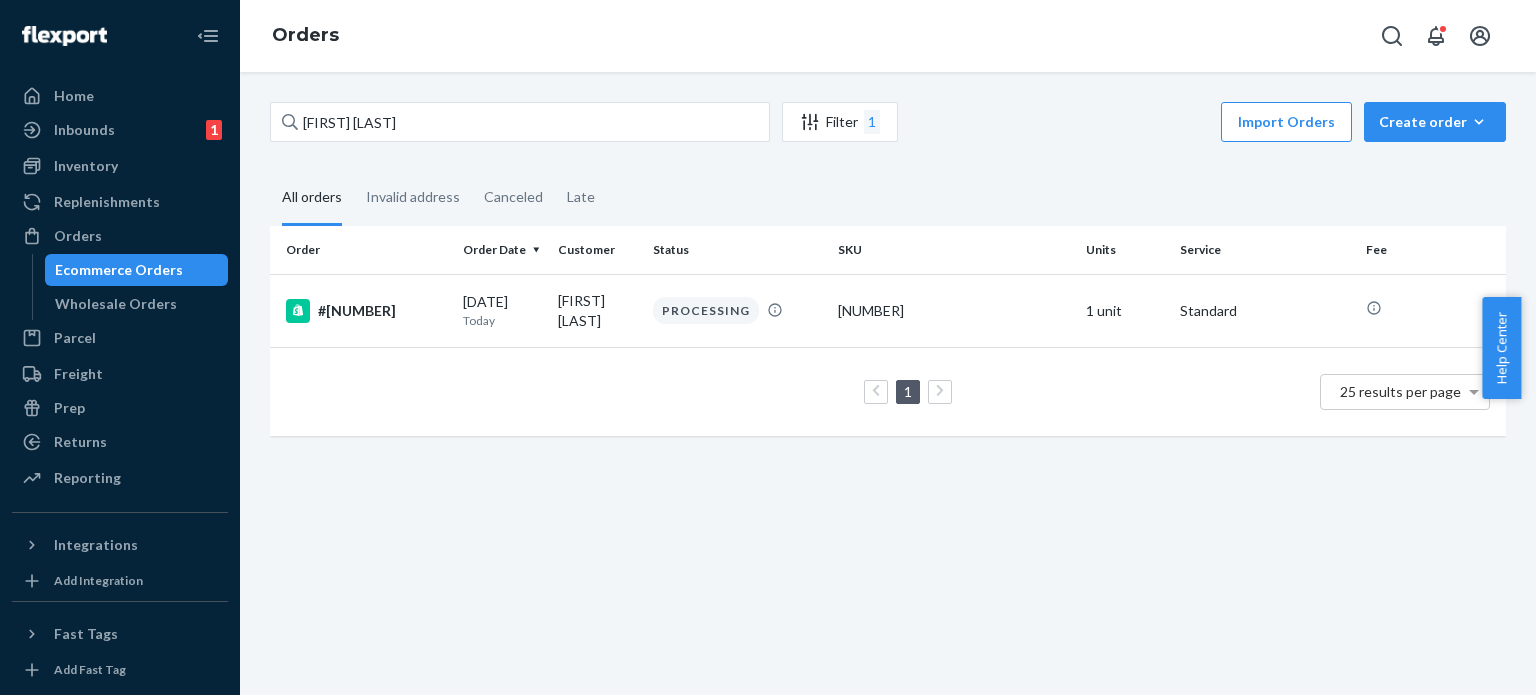 click on "[FIRST] [LAST] Filter [NUMBER] Import Orders Create order Ecommerce order Removal order" at bounding box center (888, 124) 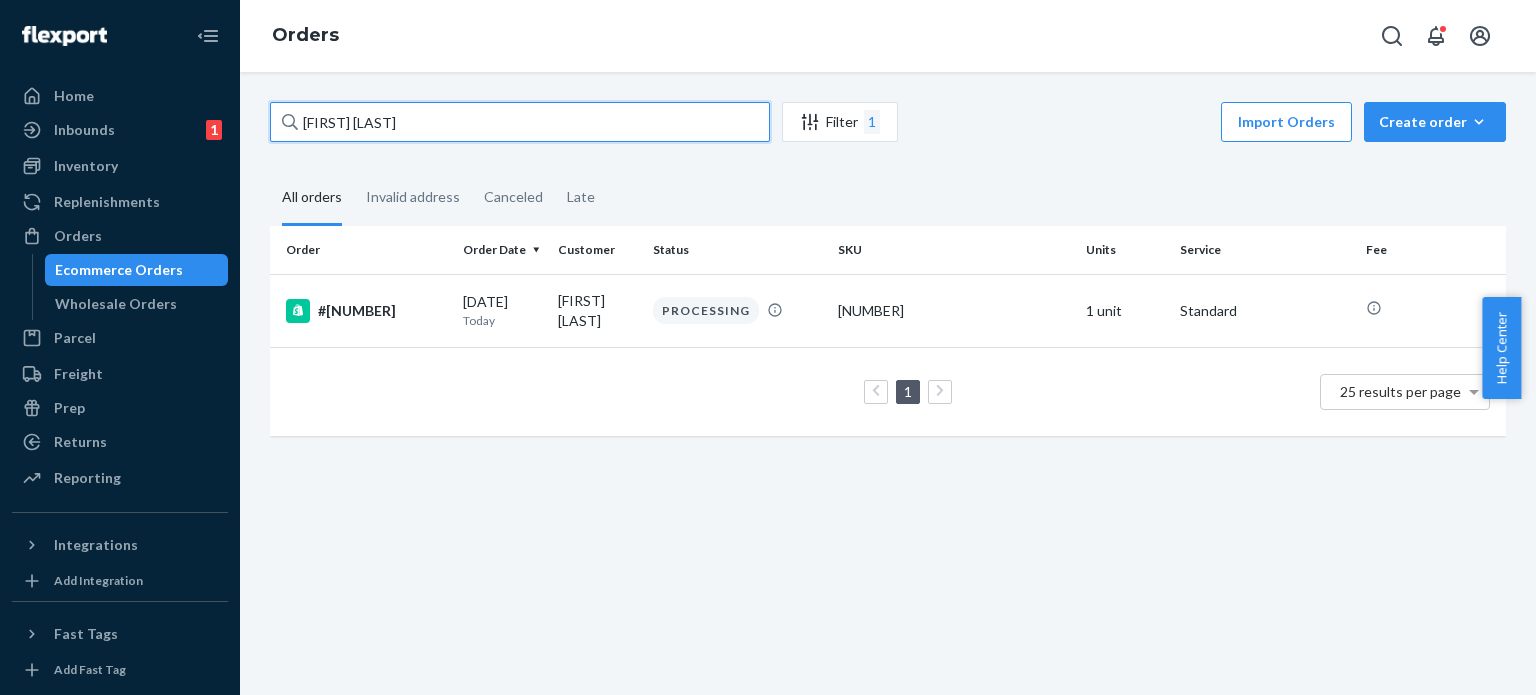 click on "[FIRST] [LAST]" at bounding box center (520, 122) 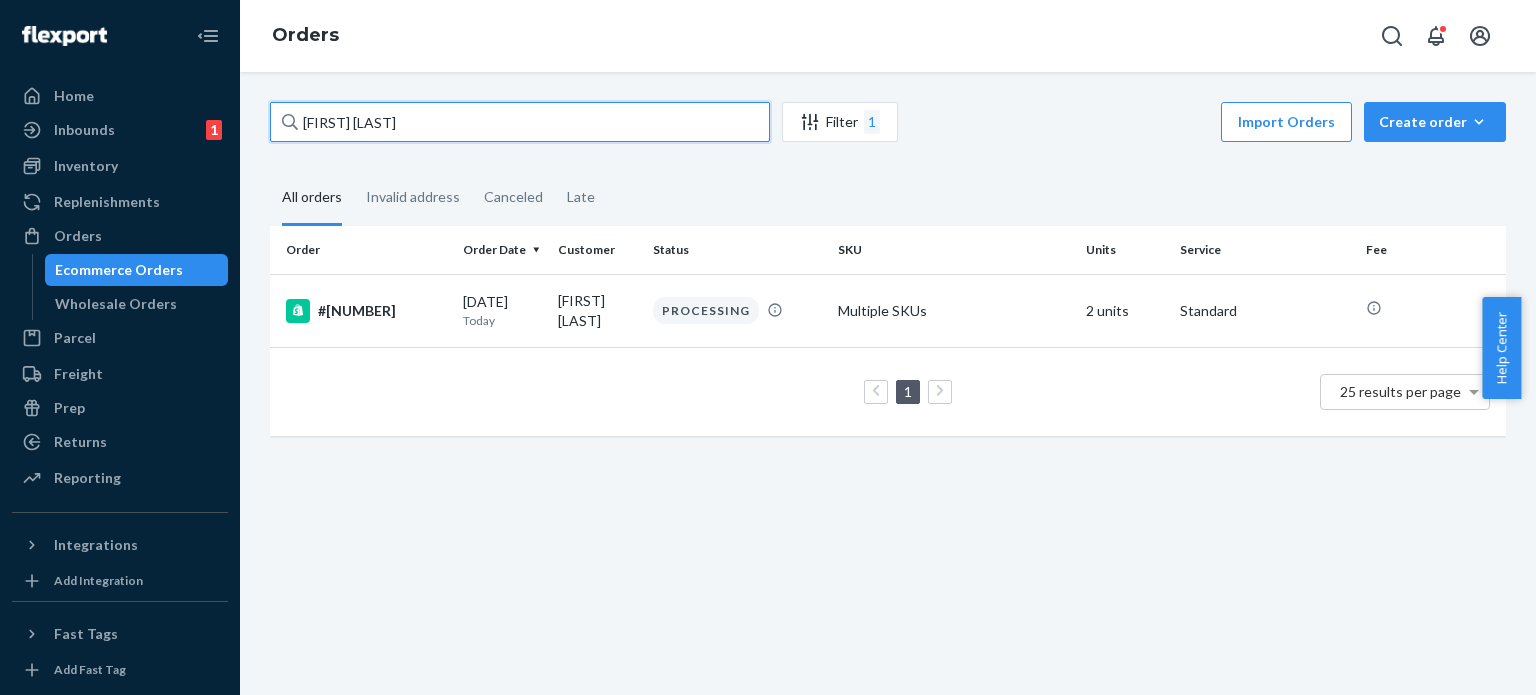click on "[FIRST] [LAST]" at bounding box center (520, 122) 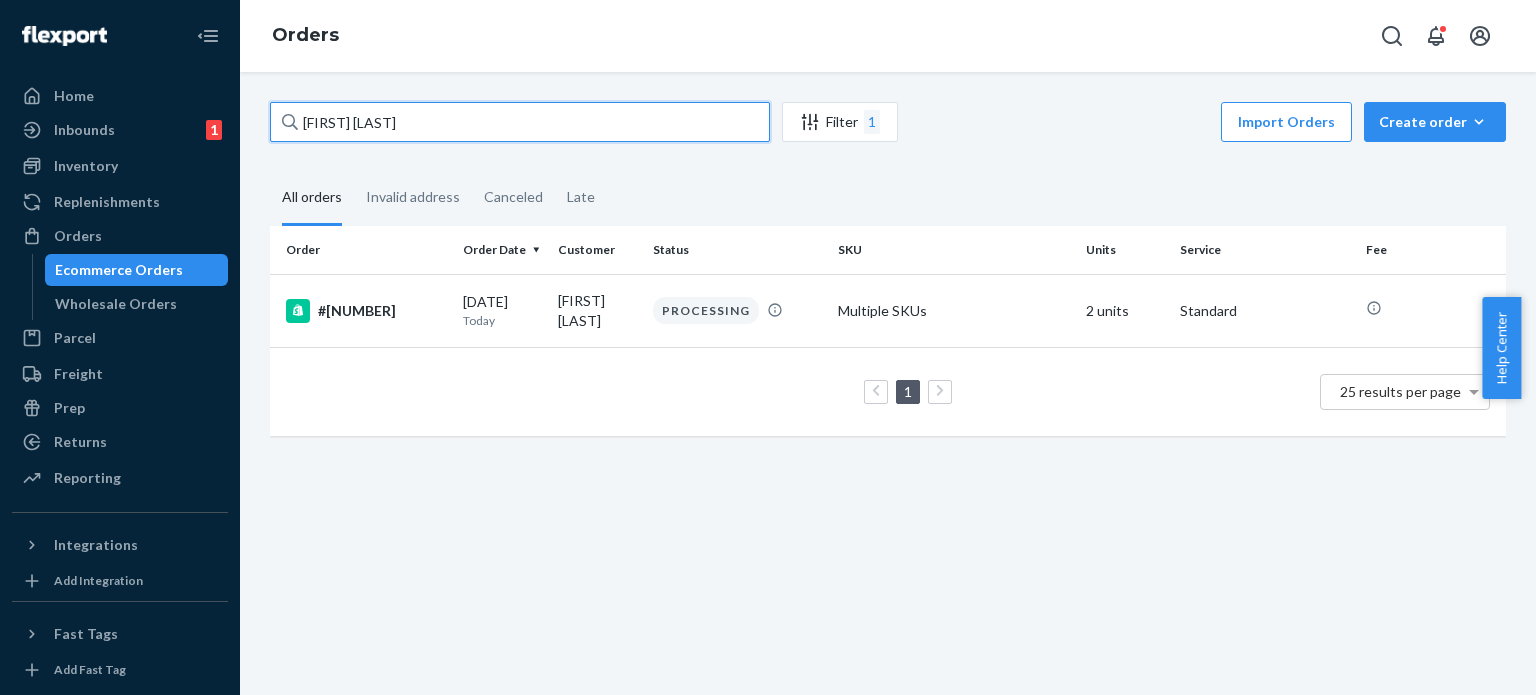 click on "[FIRST] [LAST]" at bounding box center (520, 122) 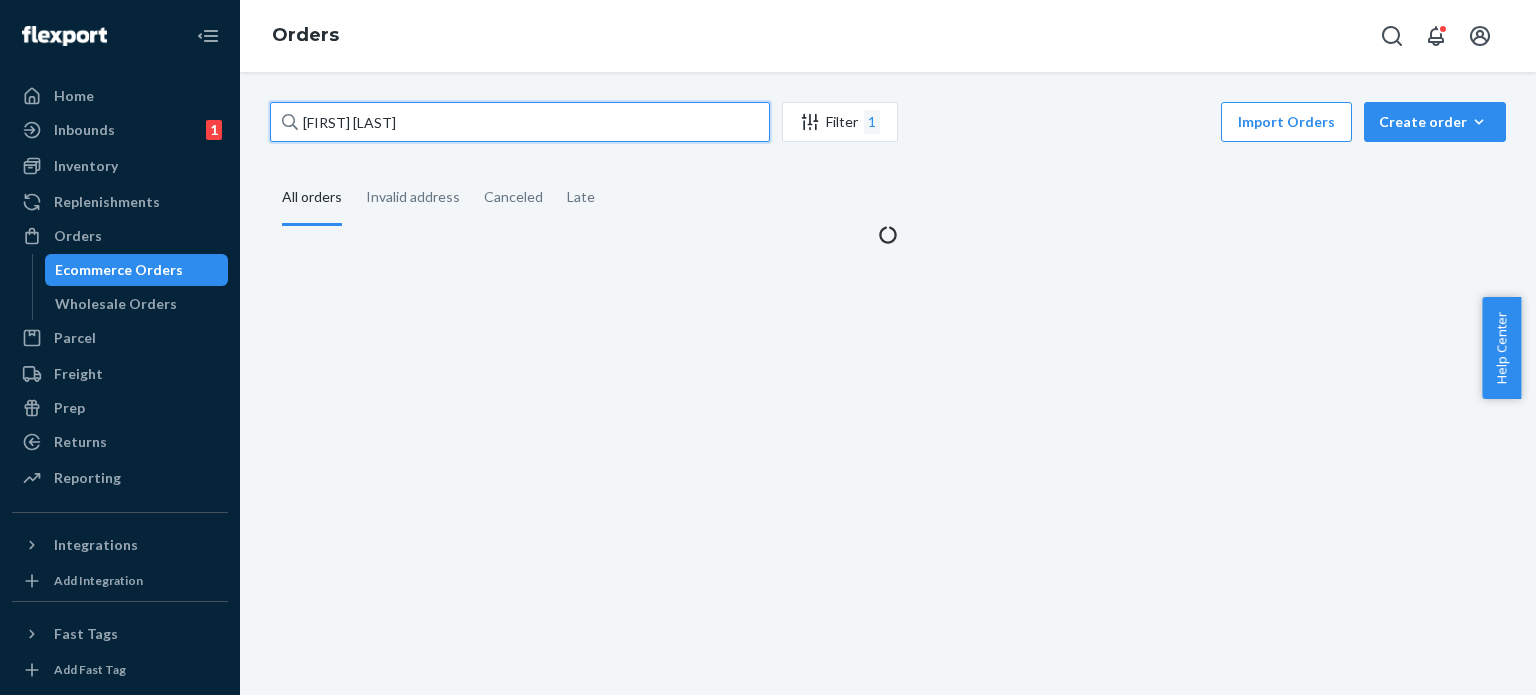 click on "[FIRST] [LAST]" at bounding box center (520, 122) 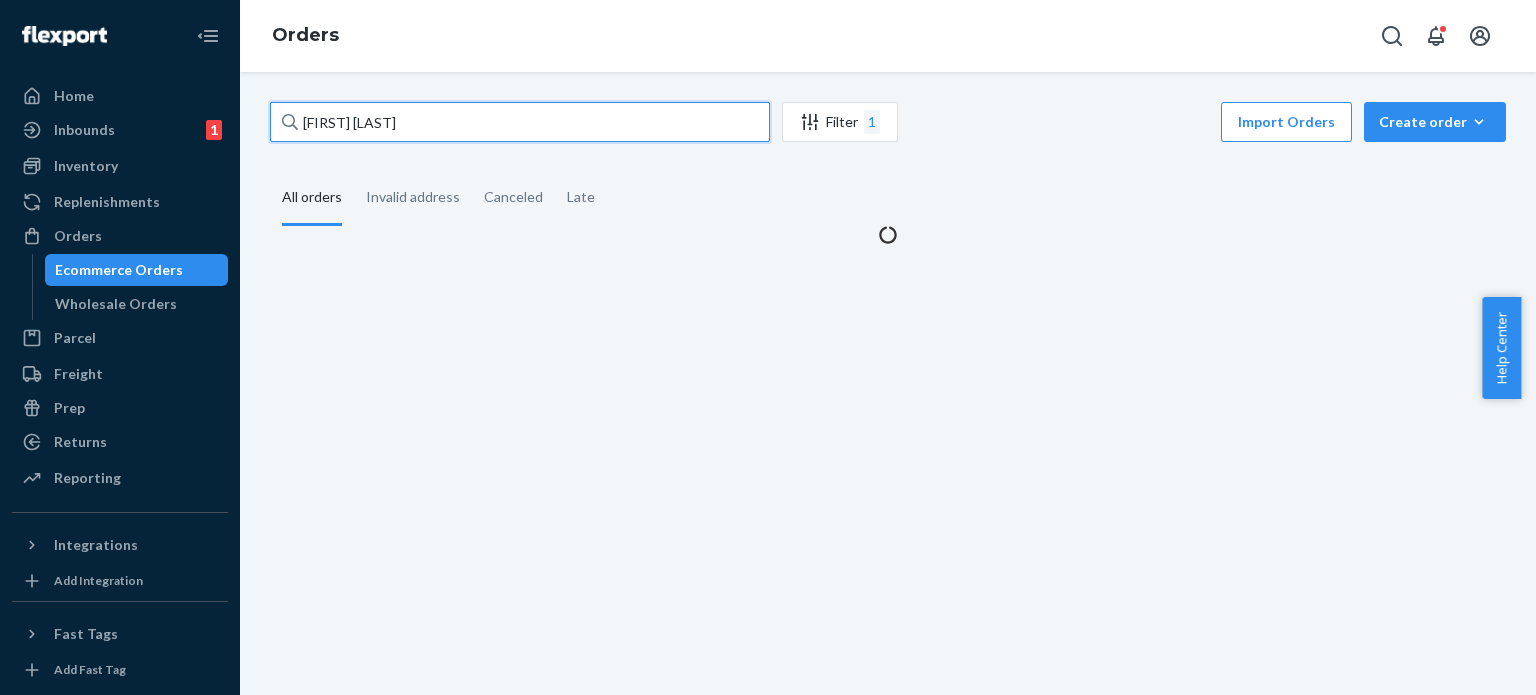 click on "[FIRST] [LAST]" at bounding box center (520, 122) 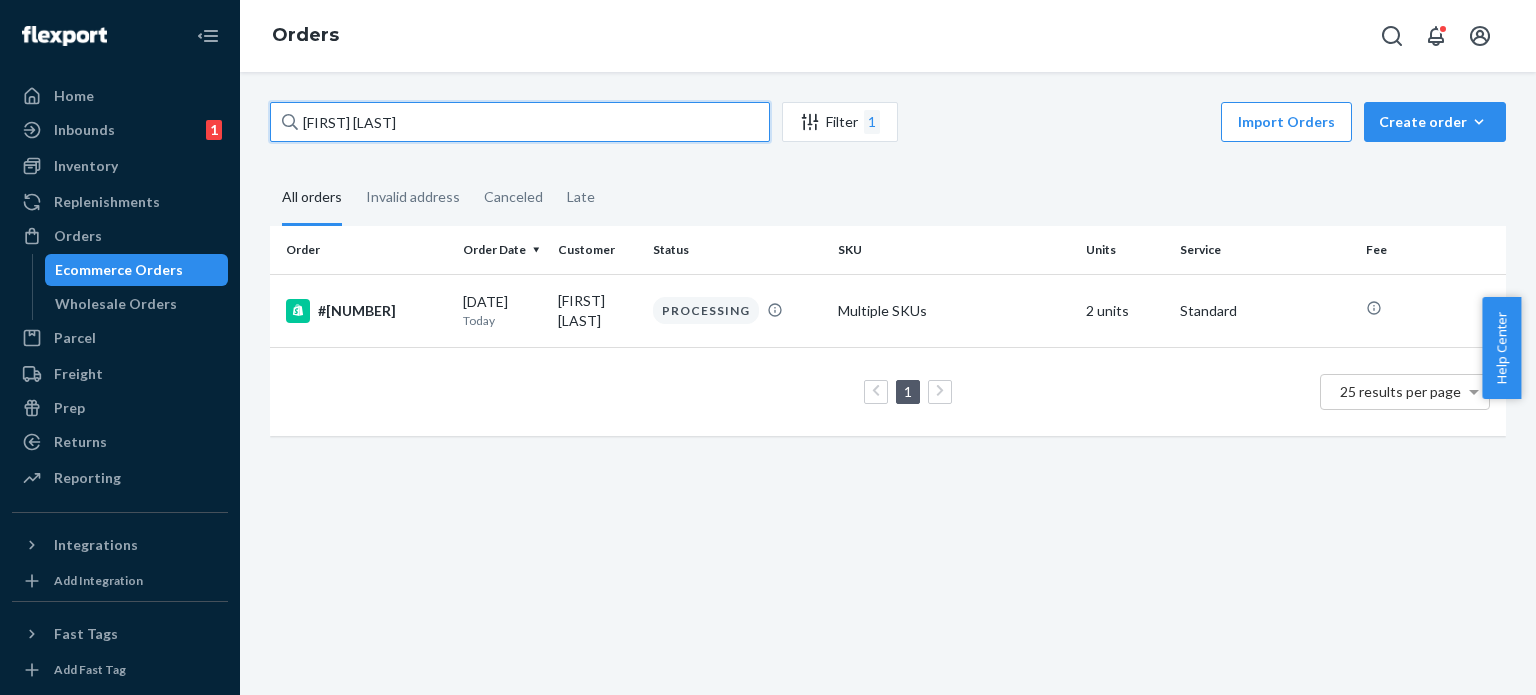 paste on "[FIRST] [LAST]" 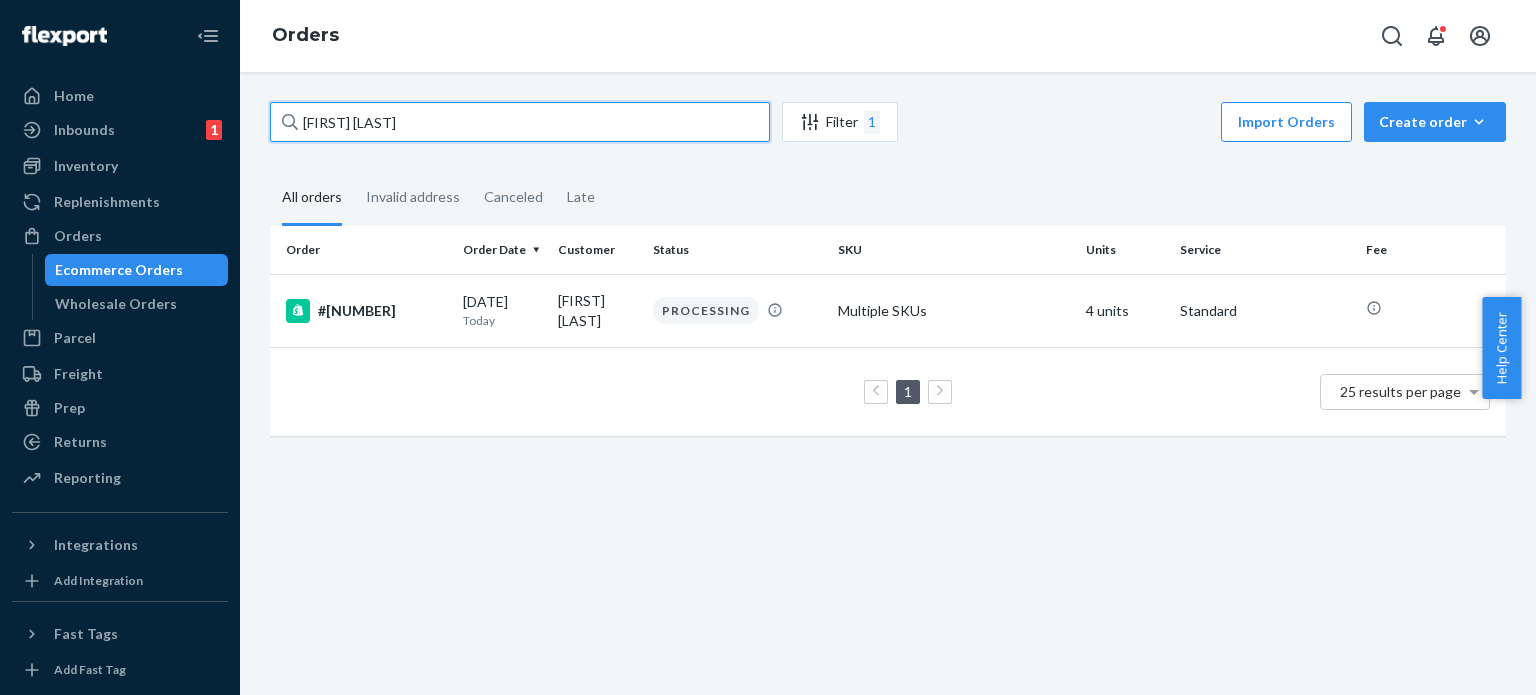 click on "[FIRST] [LAST]" at bounding box center (520, 122) 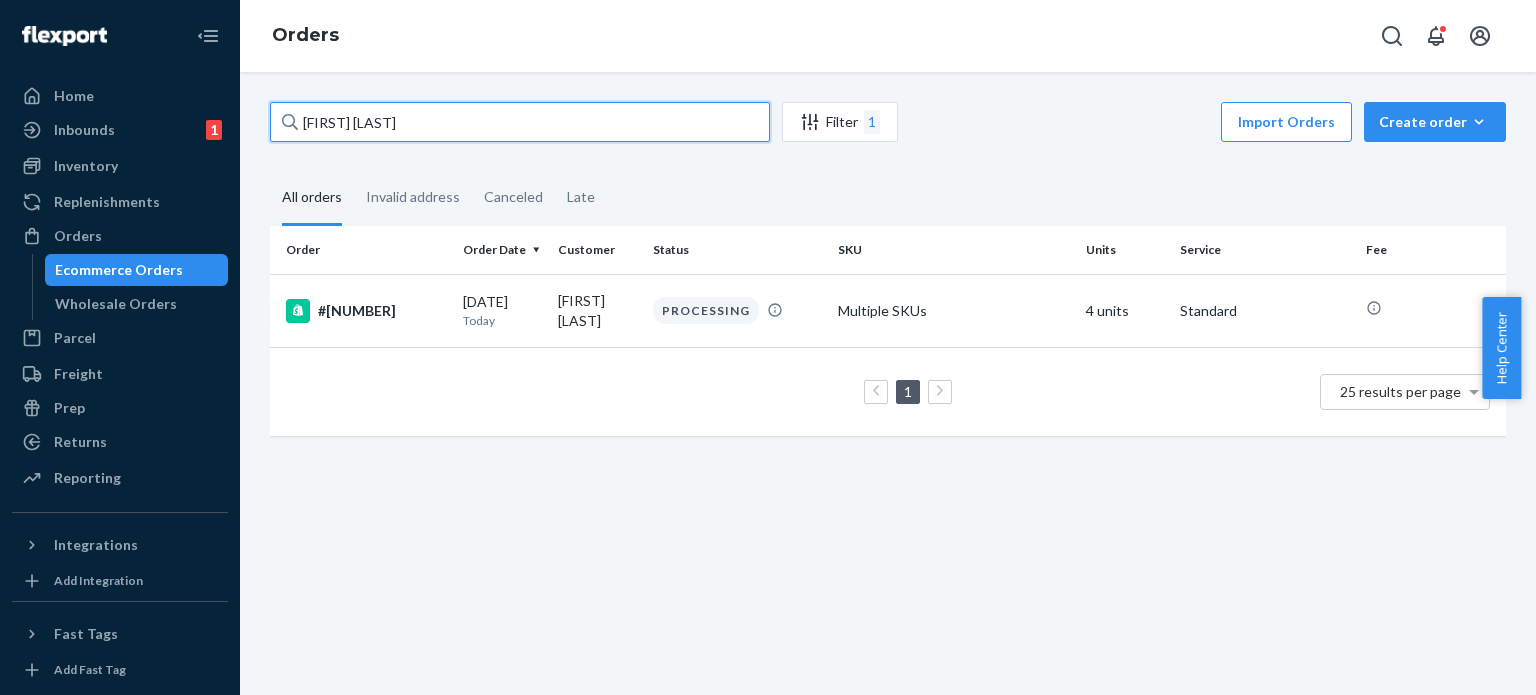click on "[FIRST] [LAST]" at bounding box center (520, 122) 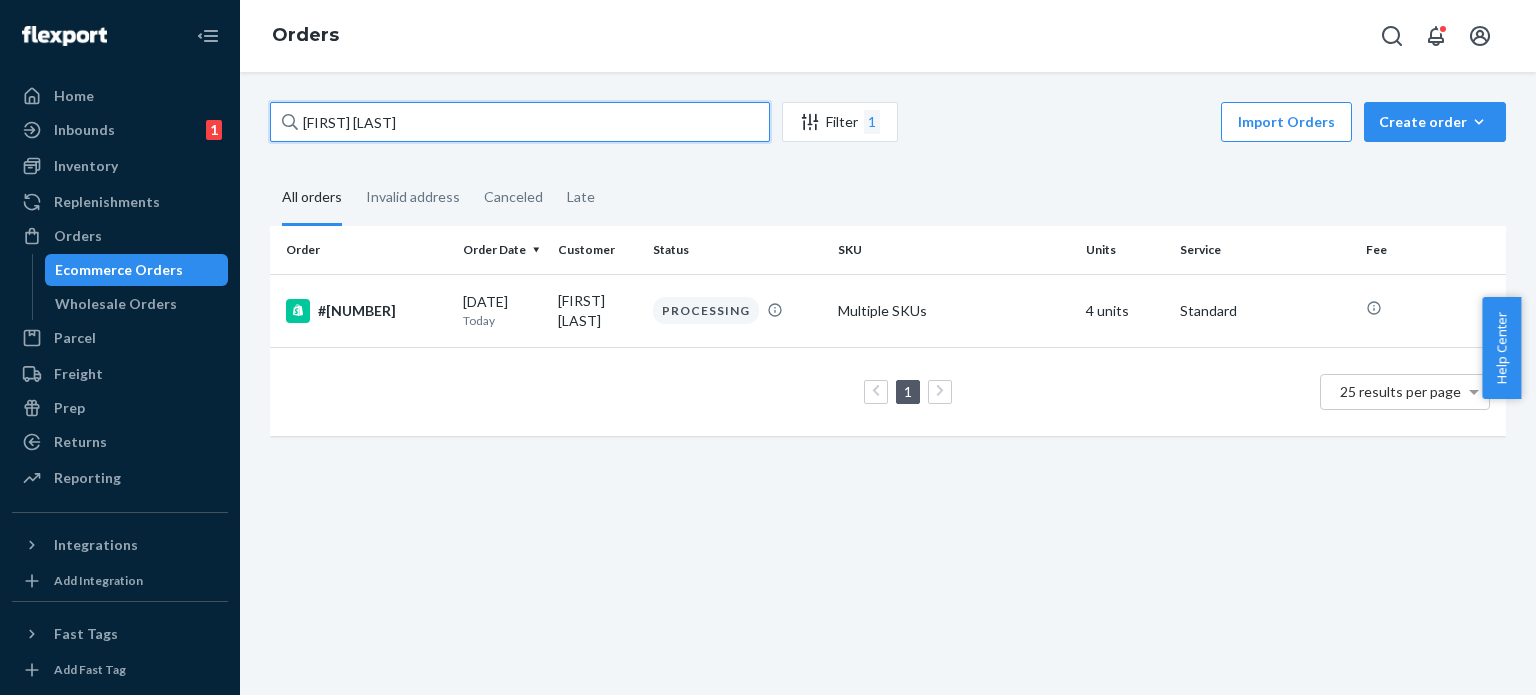 paste on "[FIRST] [LAST]" 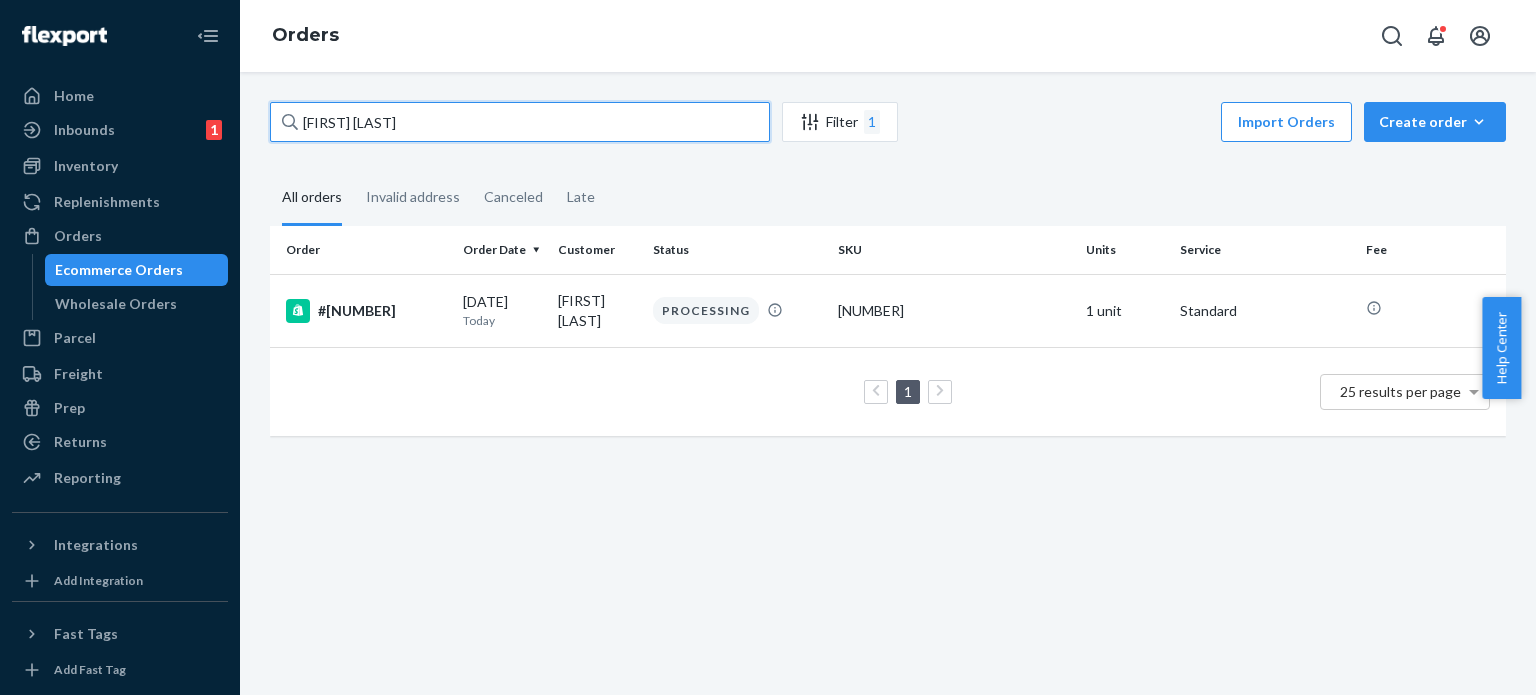 click on "[FIRST] [LAST]" at bounding box center (520, 122) 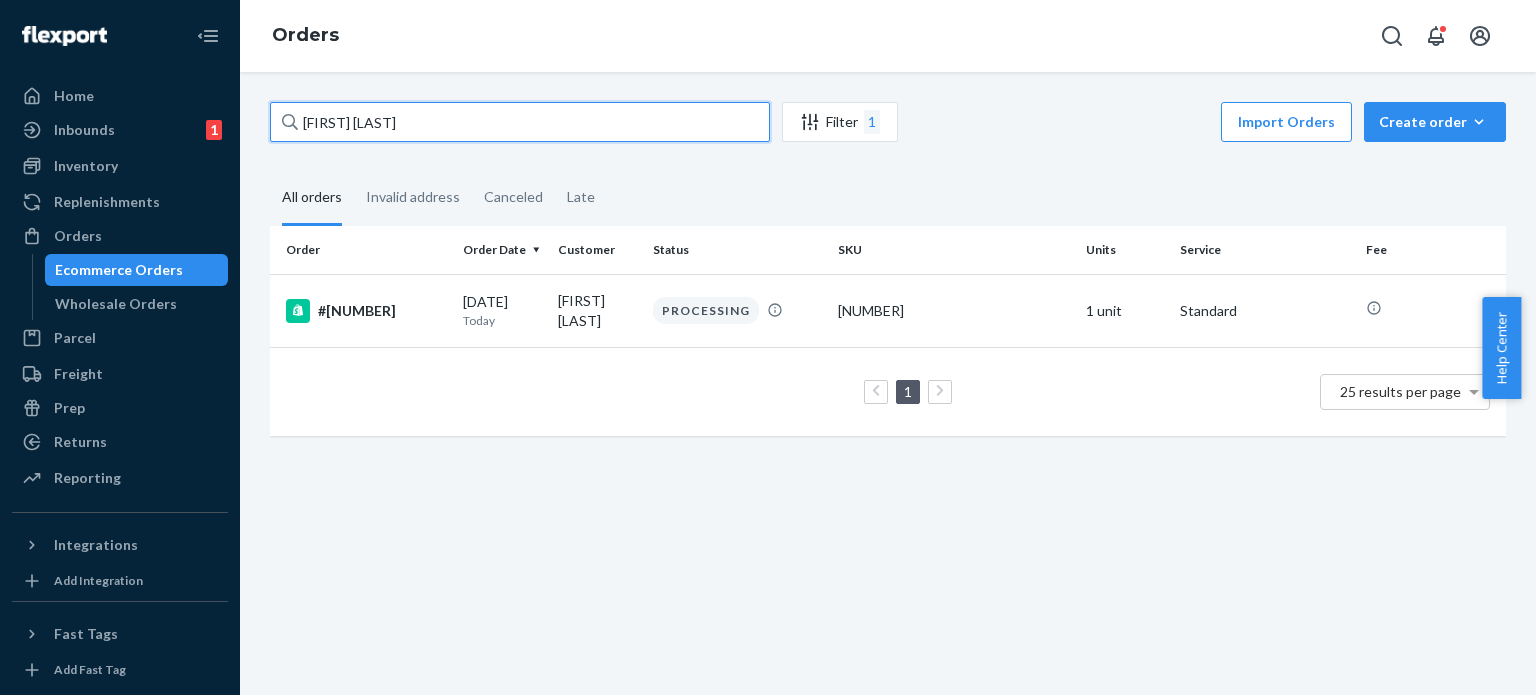 click on "[FIRST] [LAST]" at bounding box center [520, 122] 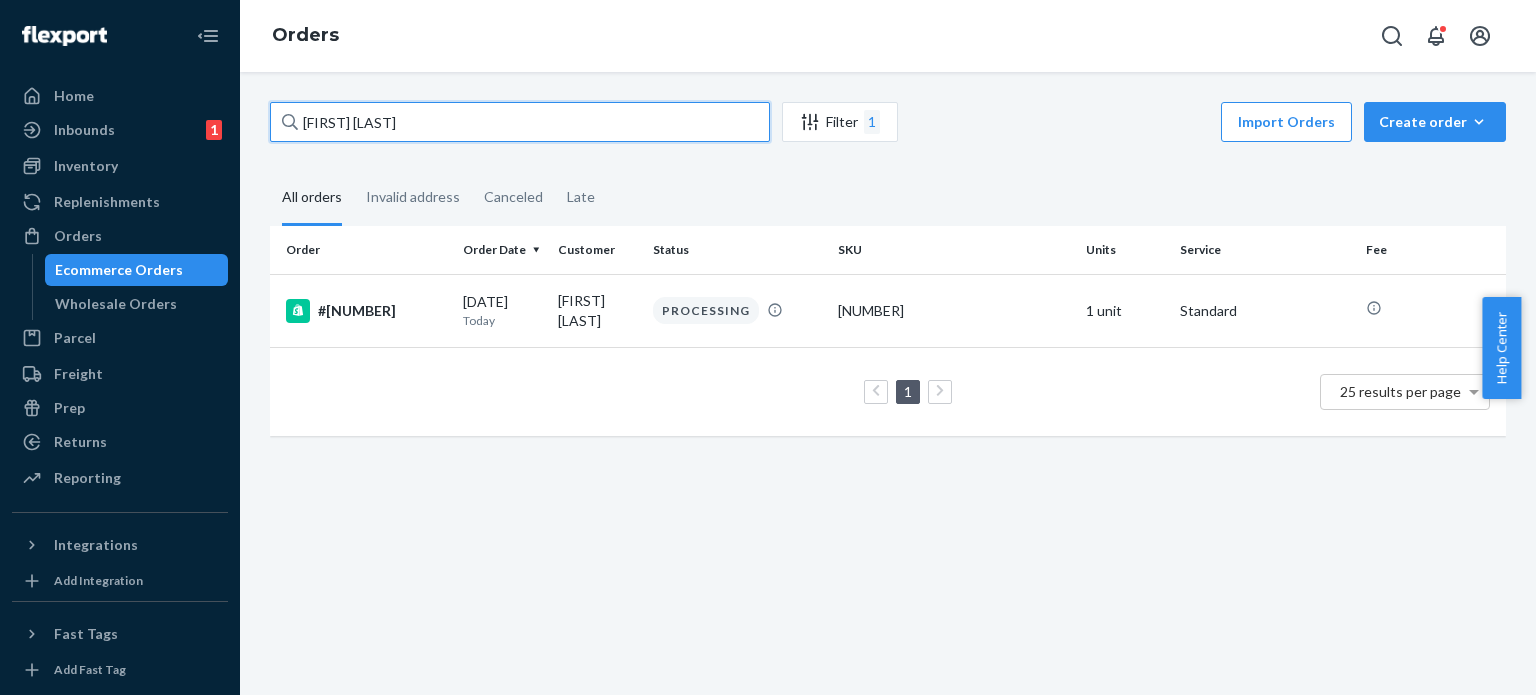 type on "[FIRST] [LAST]" 